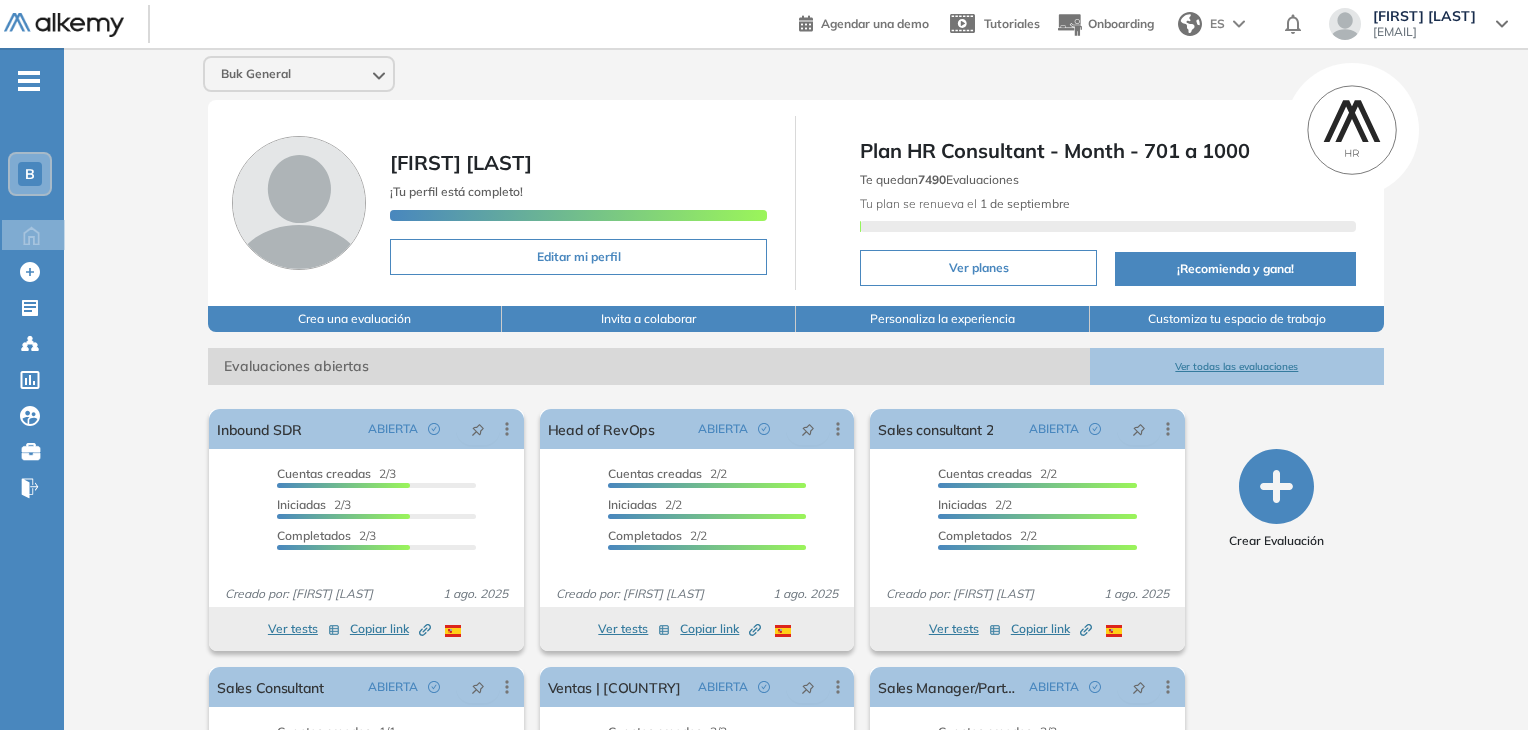 scroll, scrollTop: 0, scrollLeft: 0, axis: both 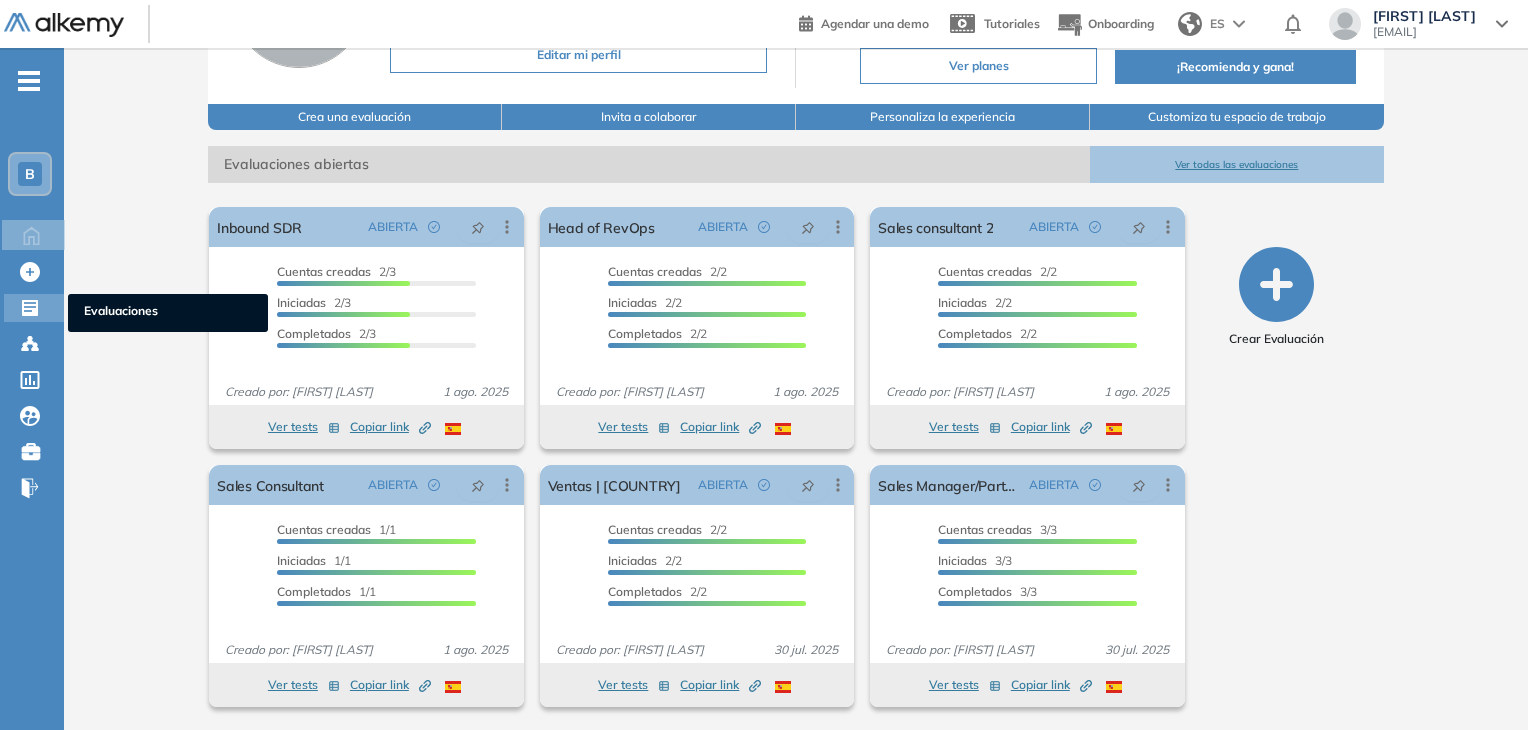 click 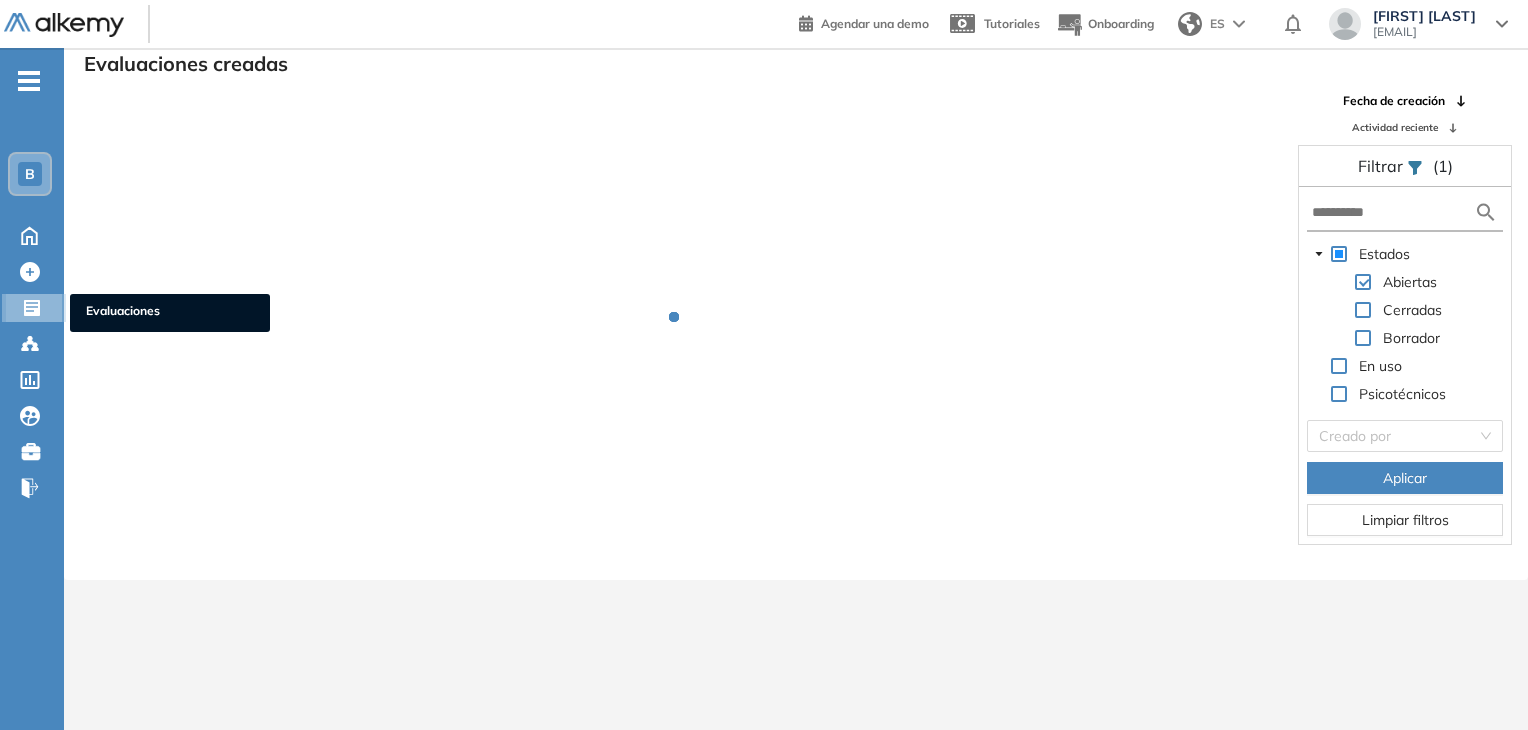 scroll, scrollTop: 48, scrollLeft: 0, axis: vertical 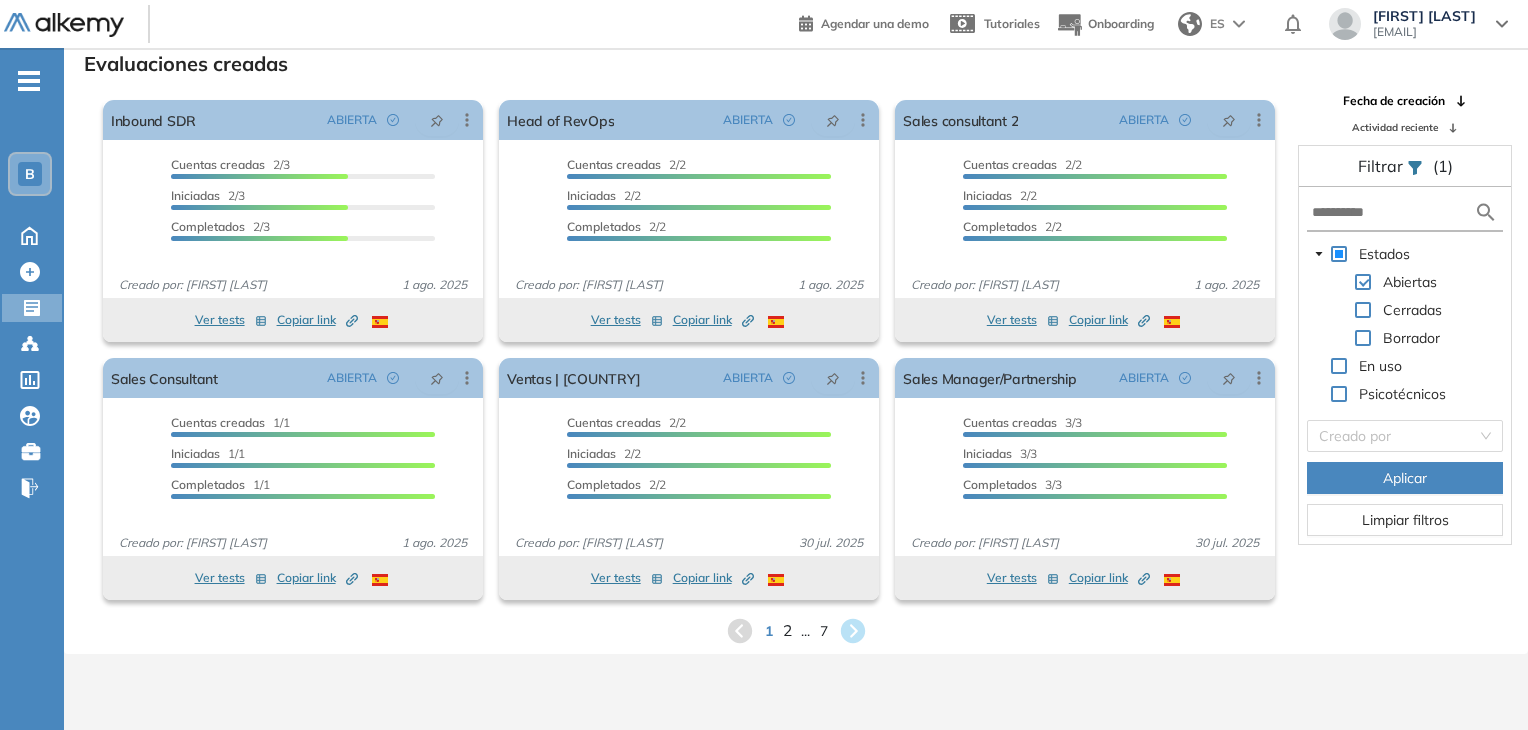 click on "2" at bounding box center [786, 630] 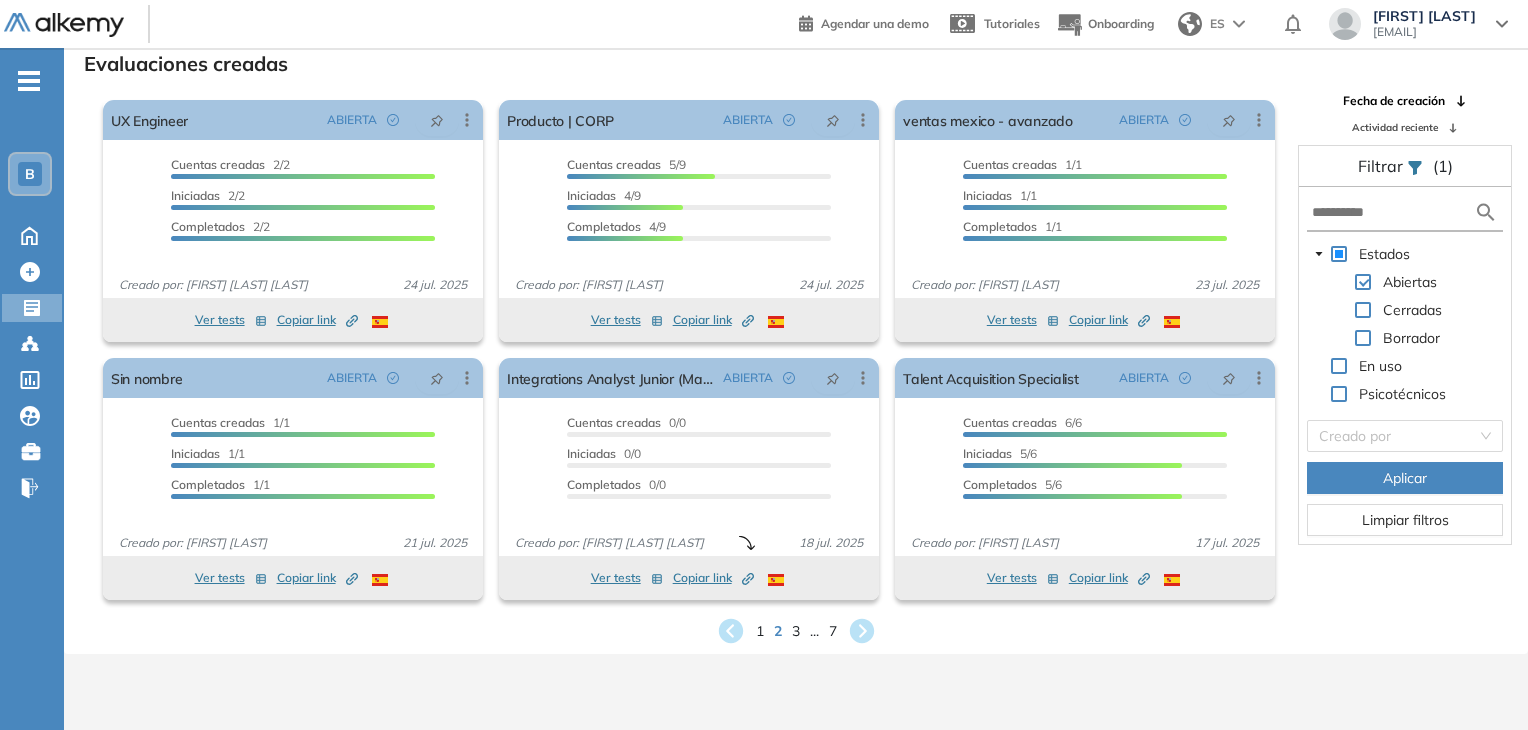 click on "1 2 3 ... 7" at bounding box center (796, 631) 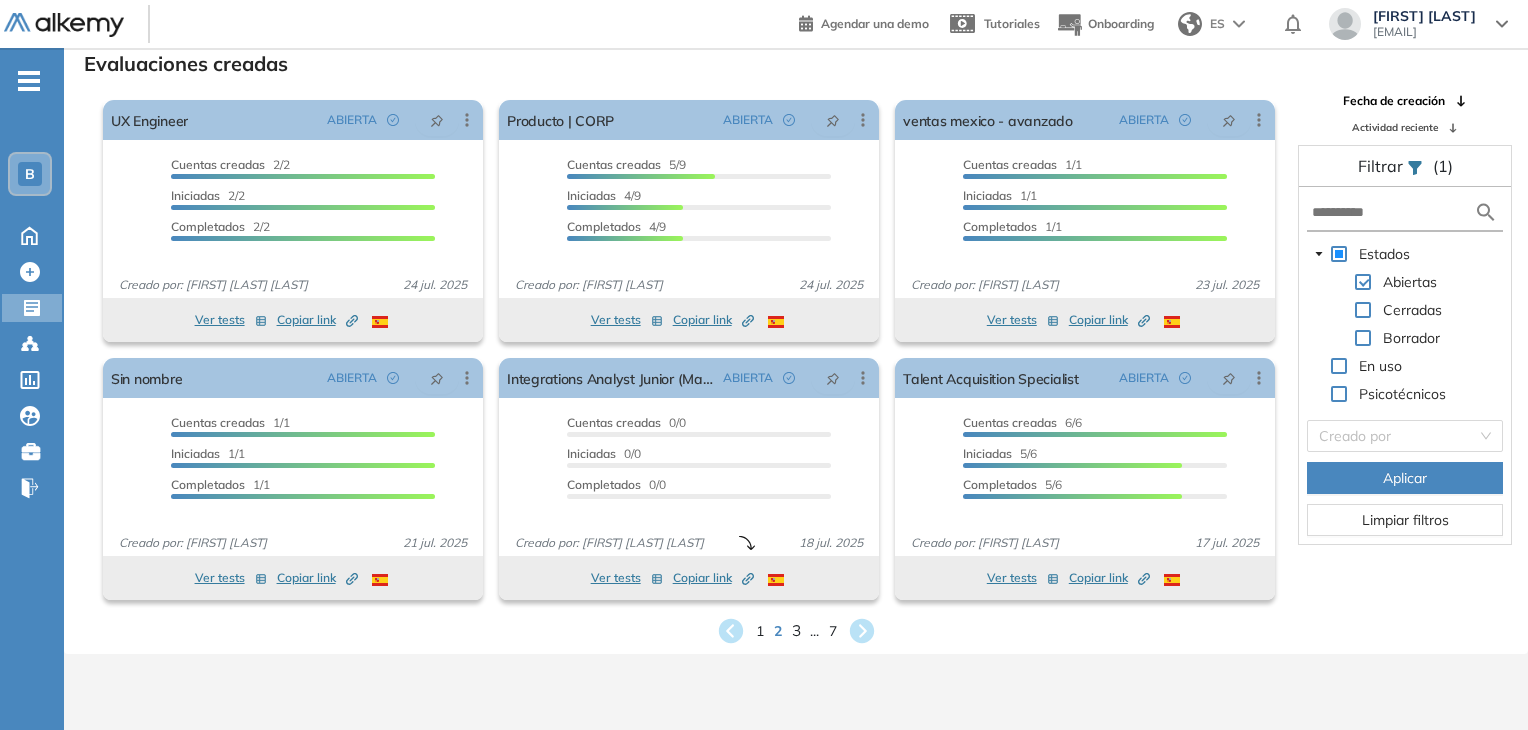 click on "3" at bounding box center [795, 630] 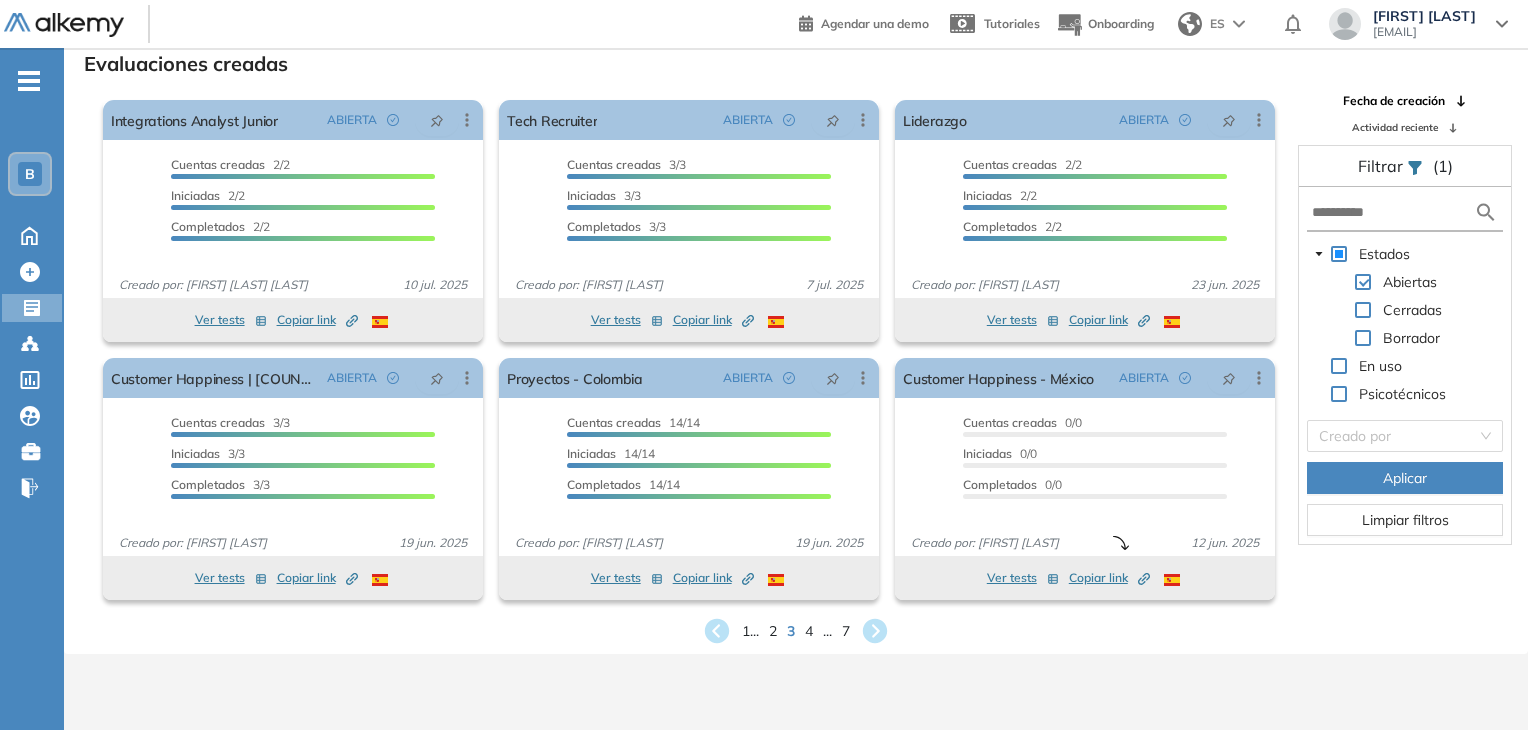 click on "1 ... 2 3 4 ... 7" at bounding box center (796, 631) 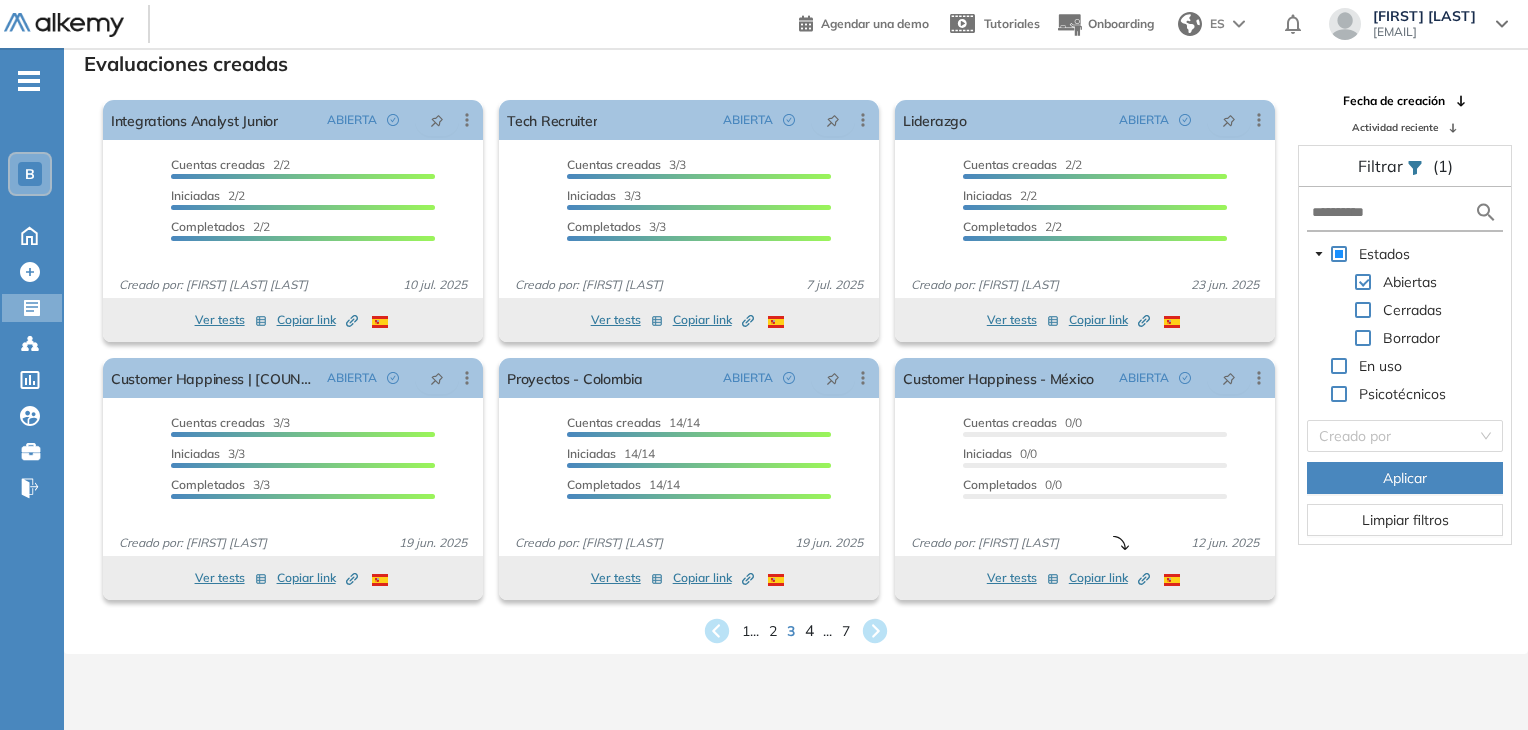 click on "4" at bounding box center (809, 630) 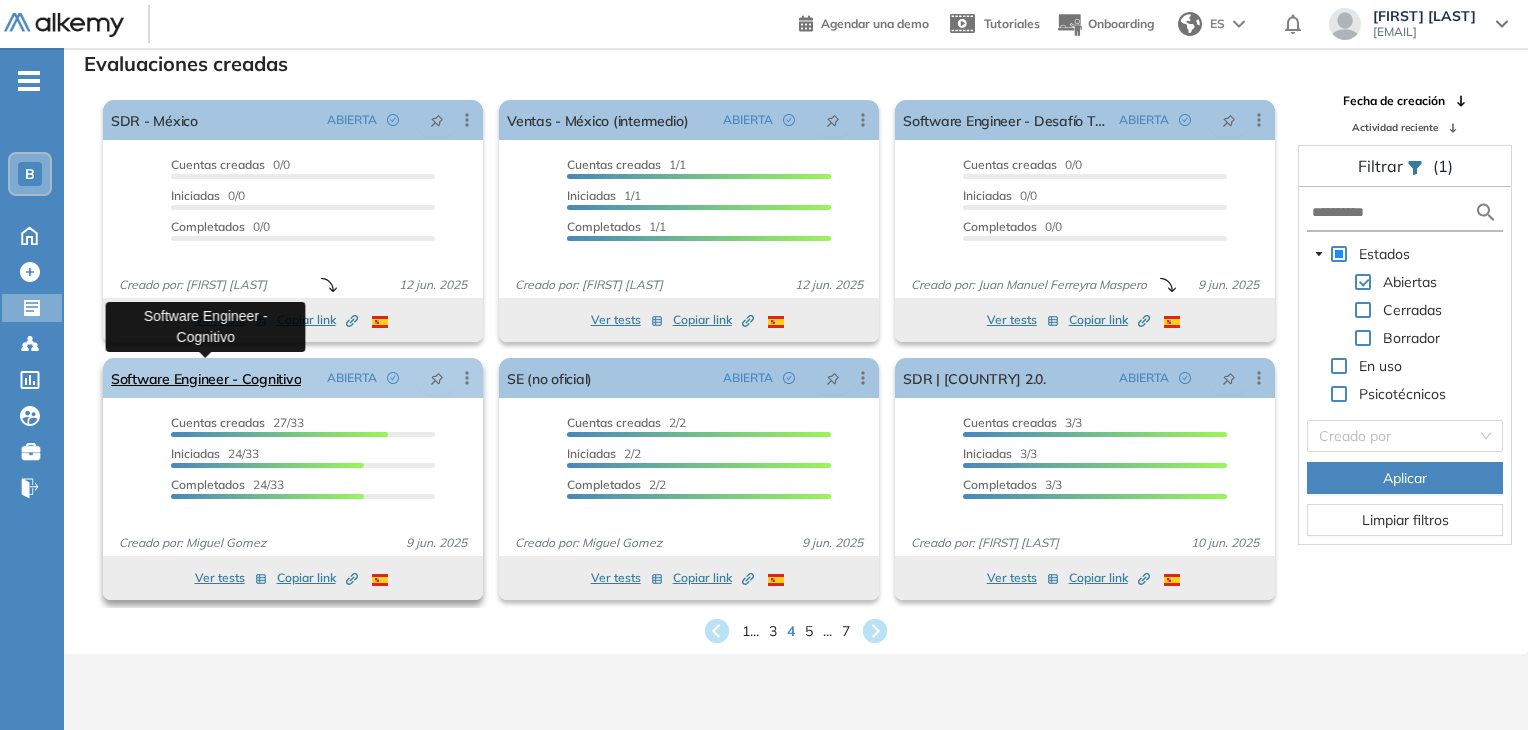 click on "Software Engineer - Cognitivo" at bounding box center (206, 378) 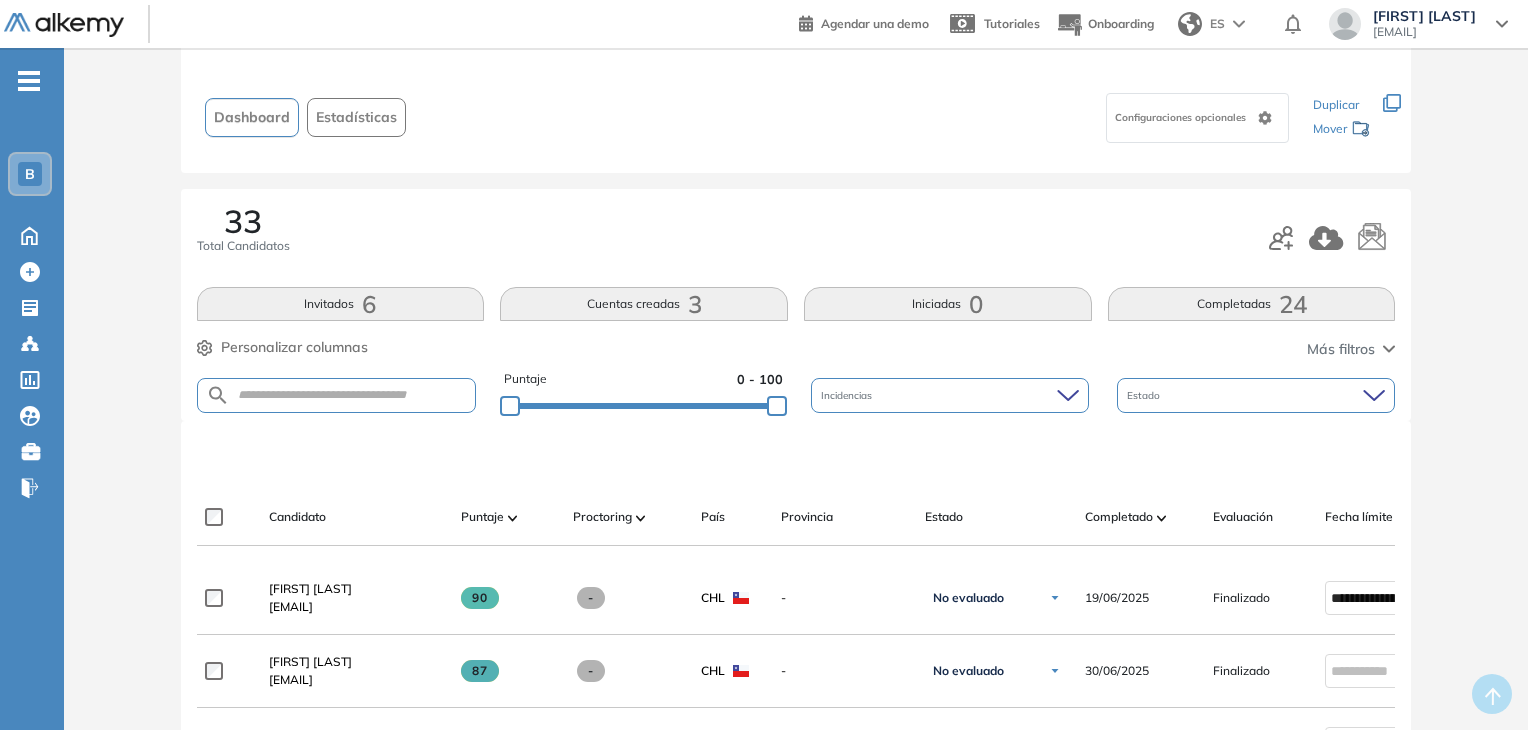 scroll, scrollTop: 0, scrollLeft: 0, axis: both 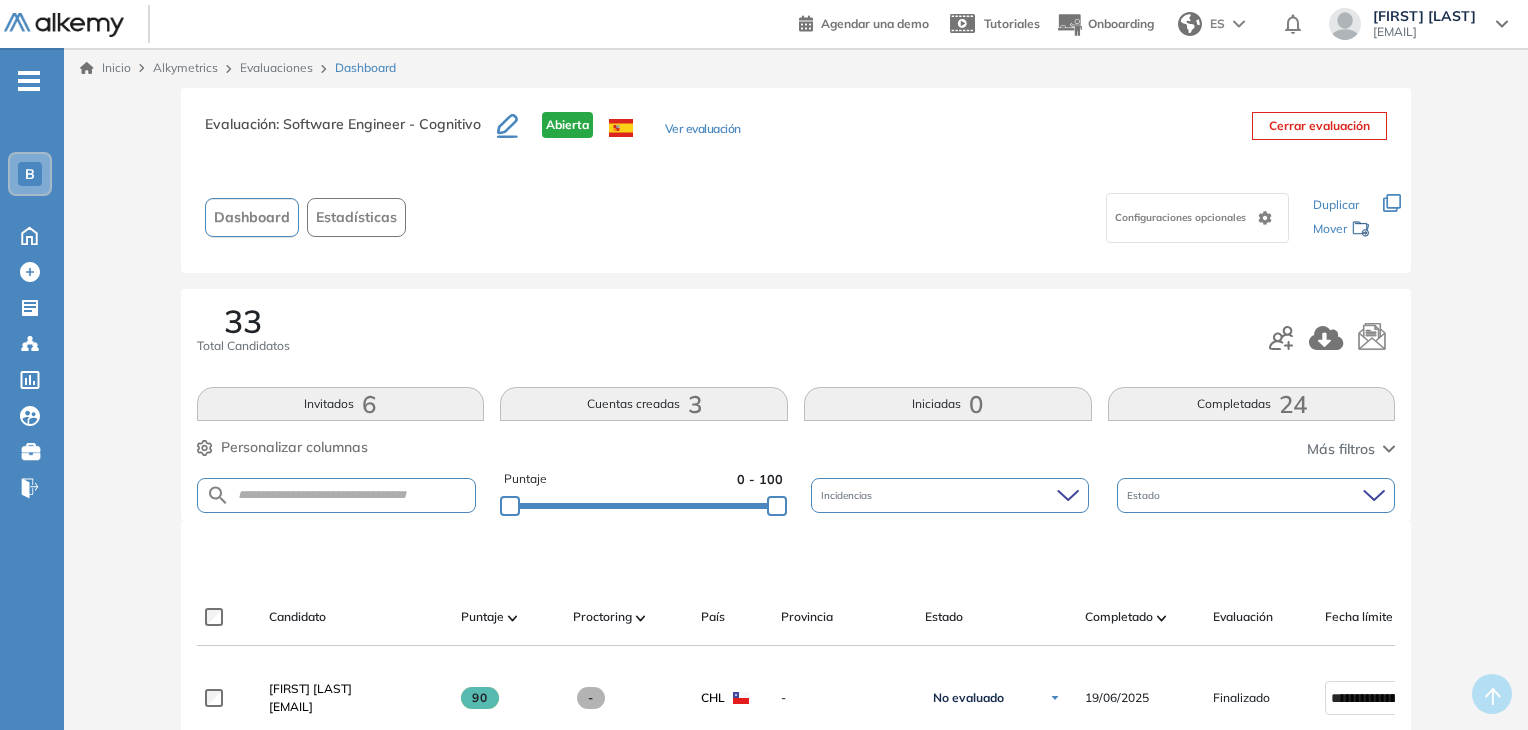click on "Invitados 6" at bounding box center (341, 404) 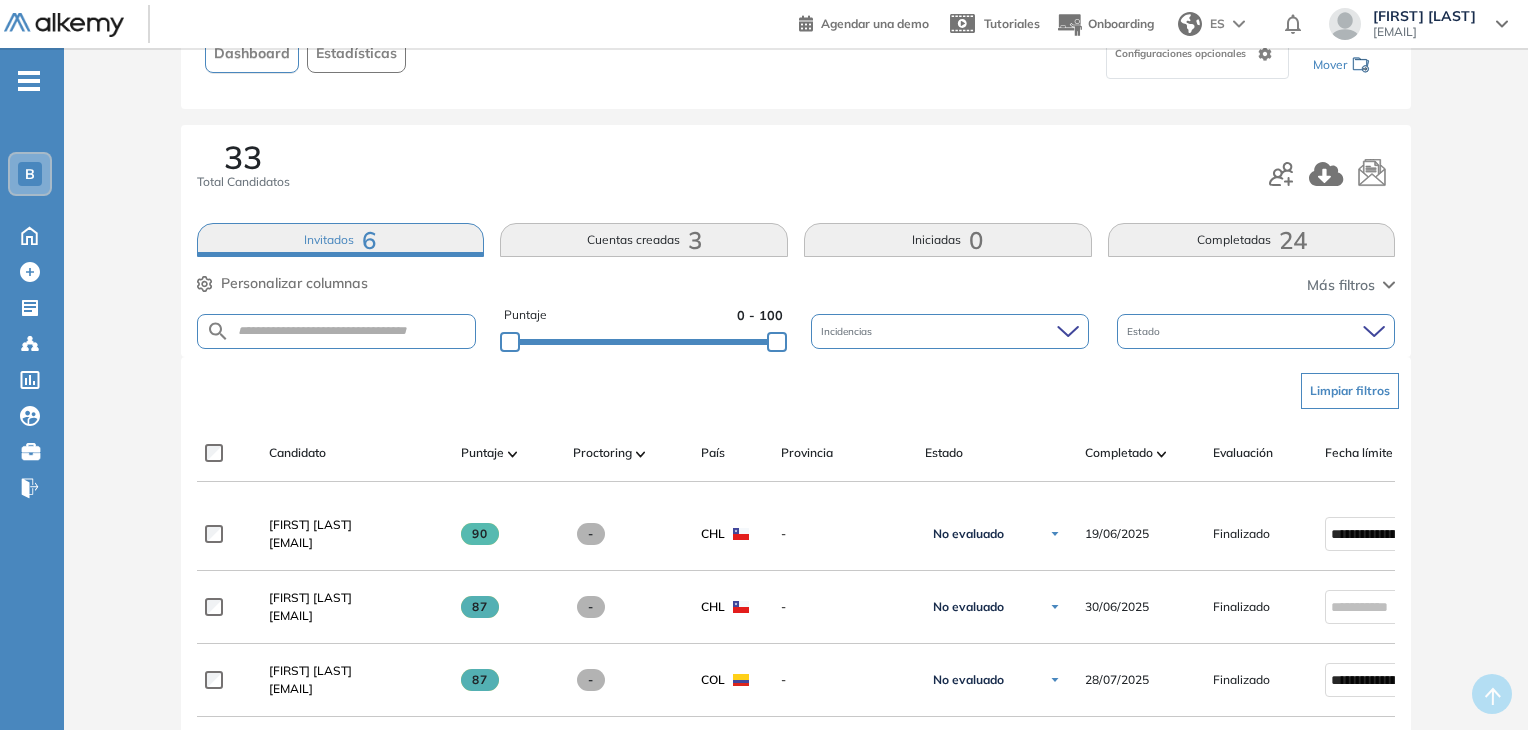 scroll, scrollTop: 100, scrollLeft: 0, axis: vertical 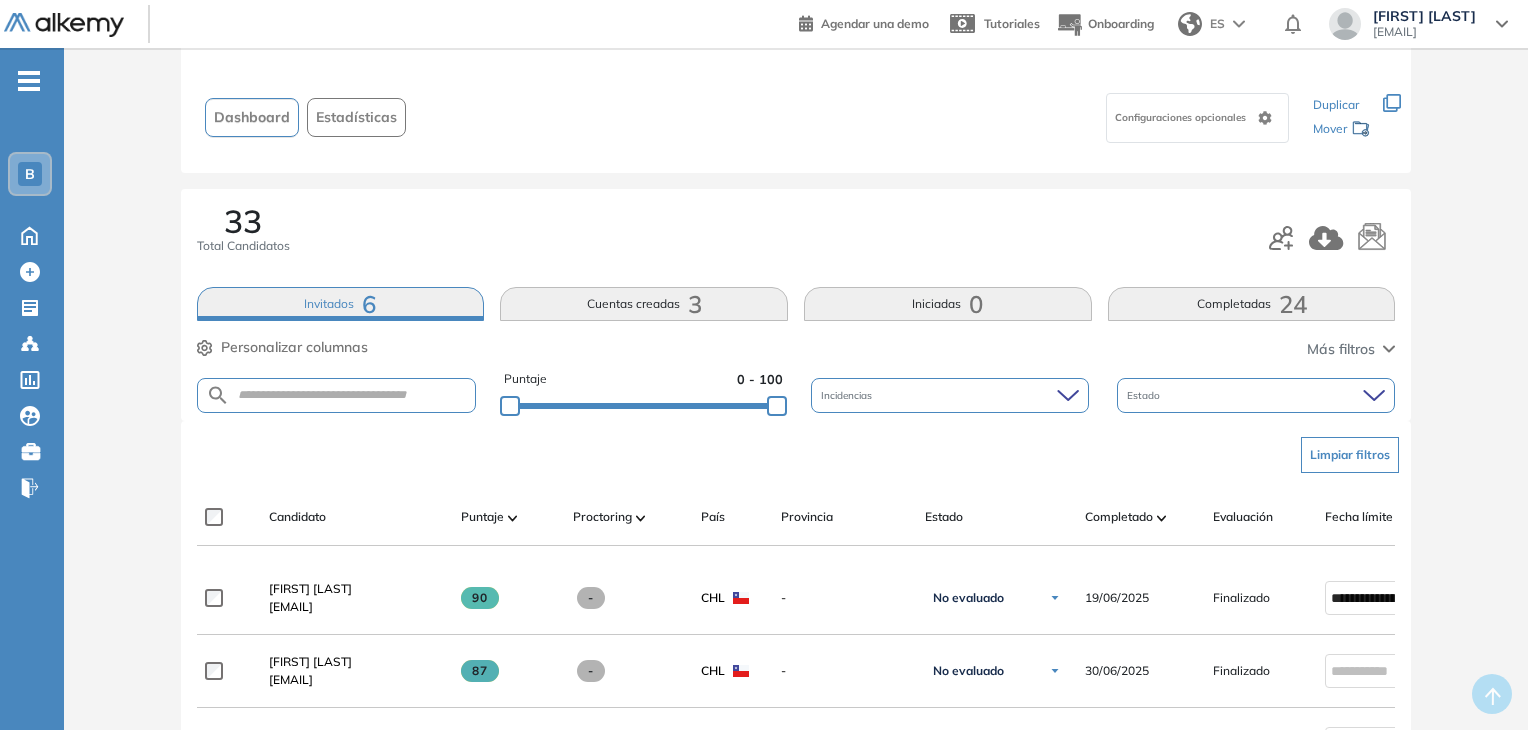 click on "Invitados 6" at bounding box center (341, 304) 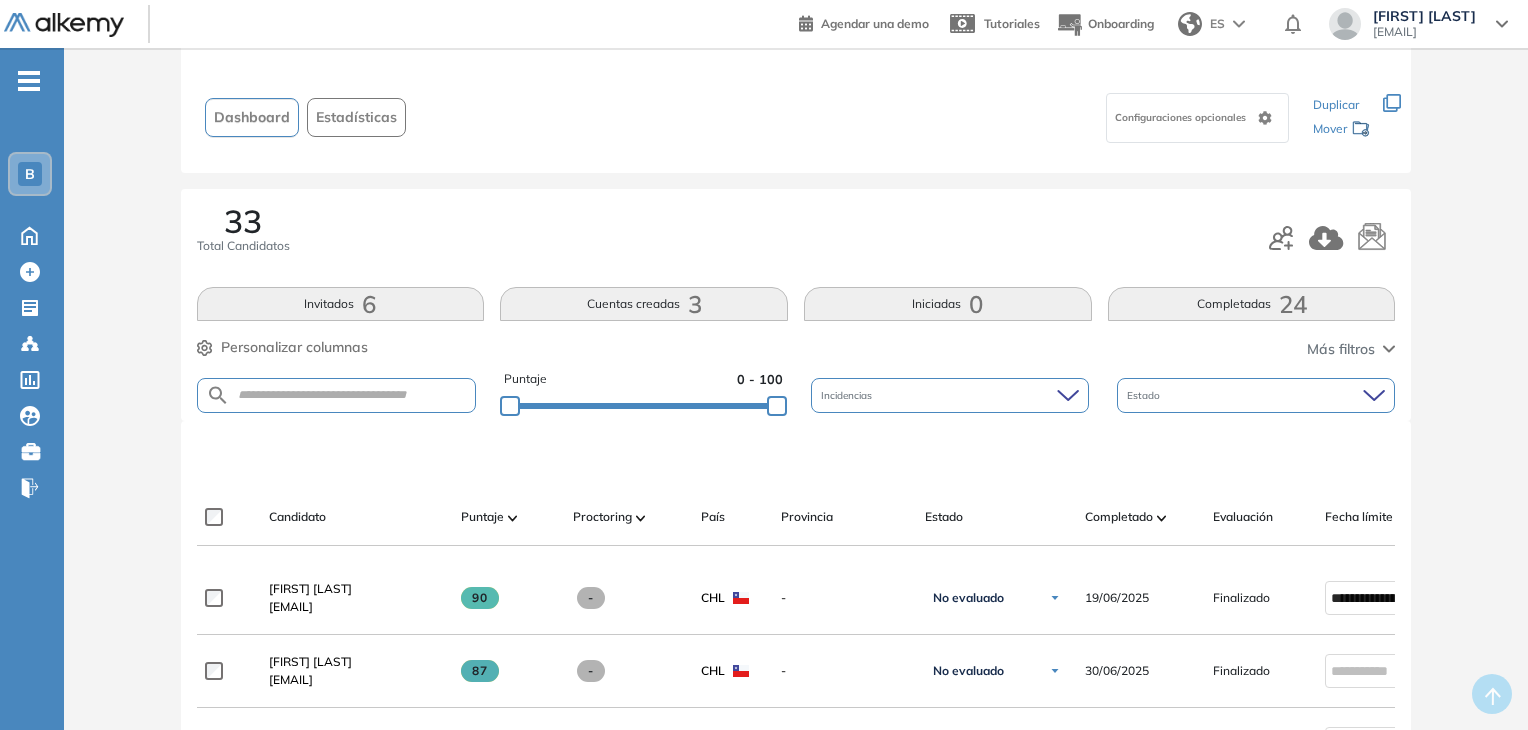 click on "Invitados 6" at bounding box center (341, 304) 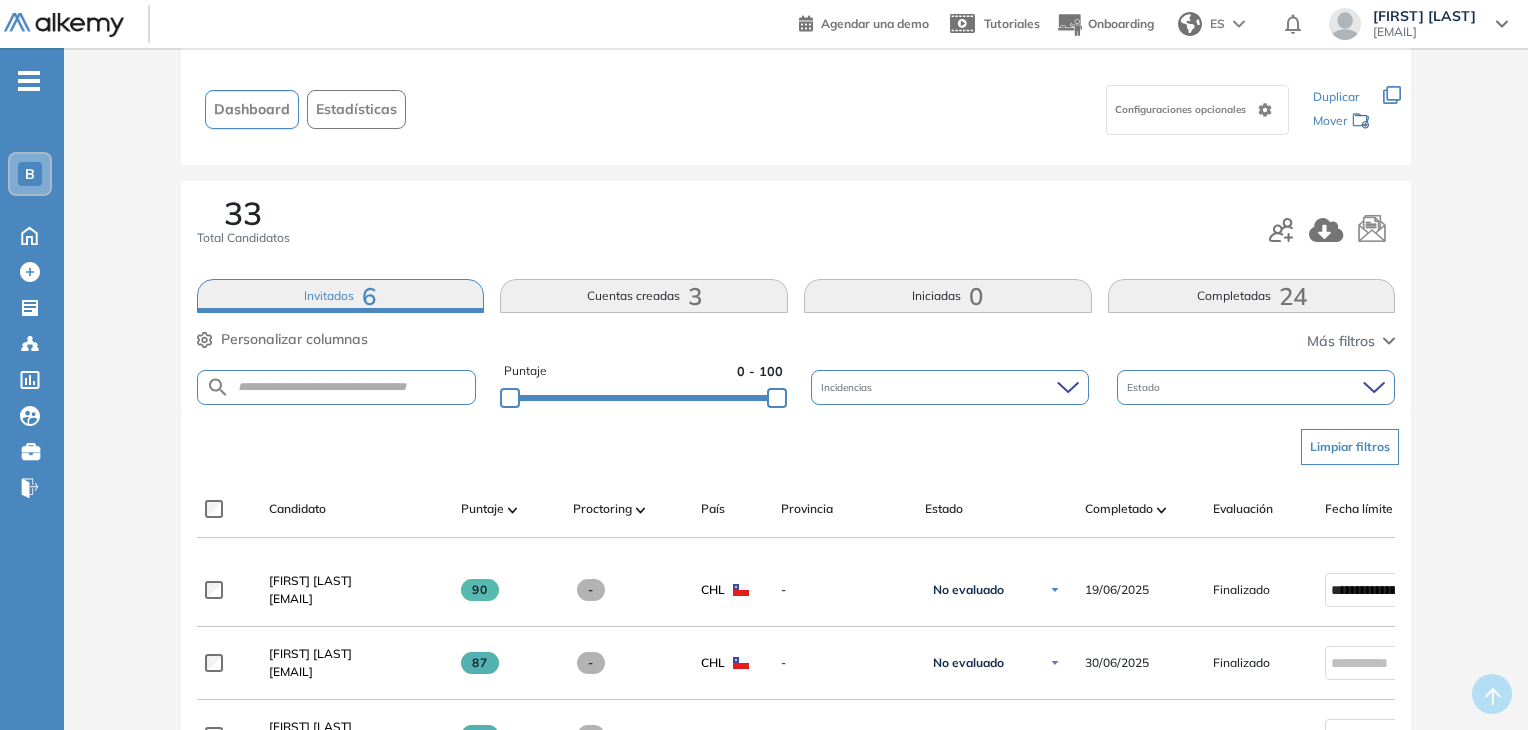 scroll, scrollTop: 100, scrollLeft: 0, axis: vertical 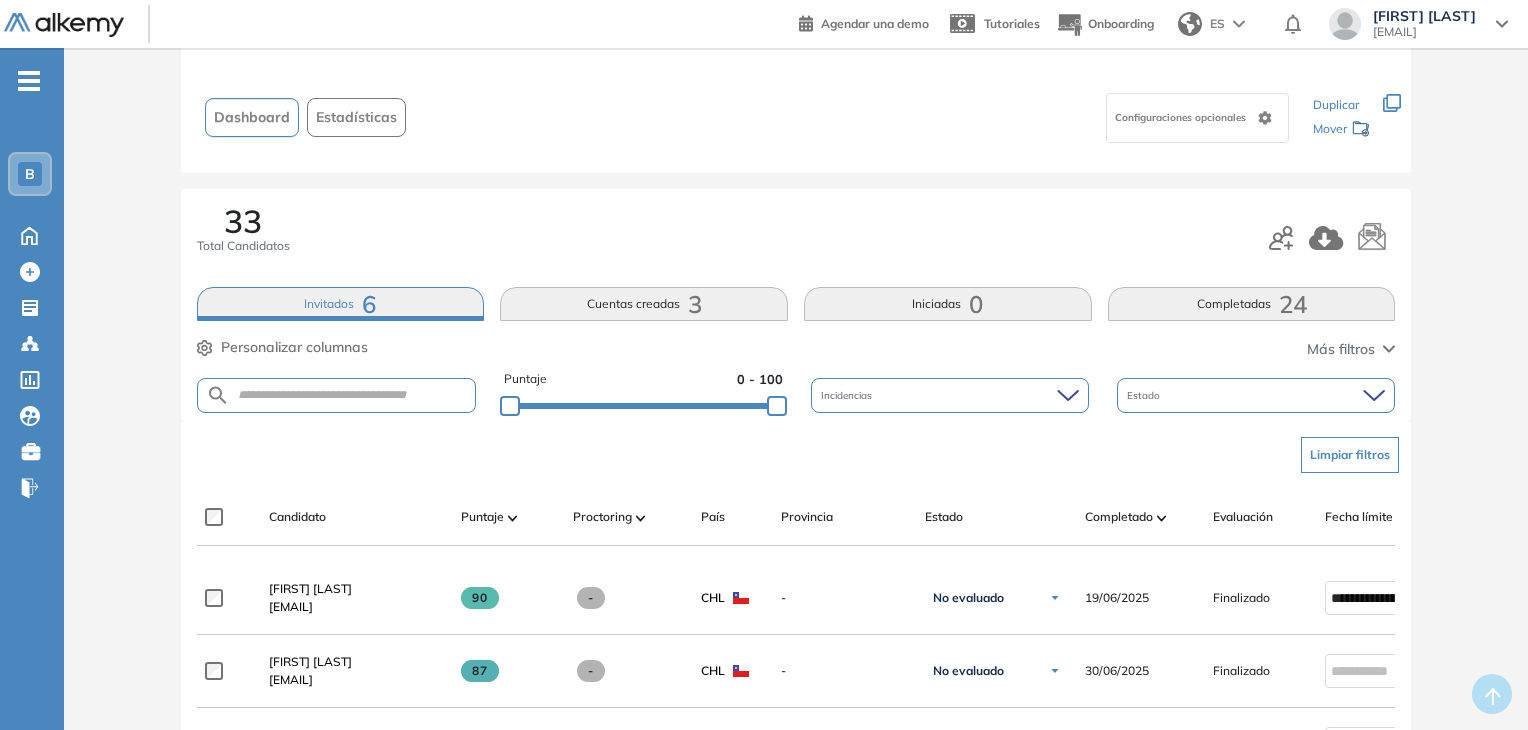click on "Cuentas creadas 3" at bounding box center (644, 304) 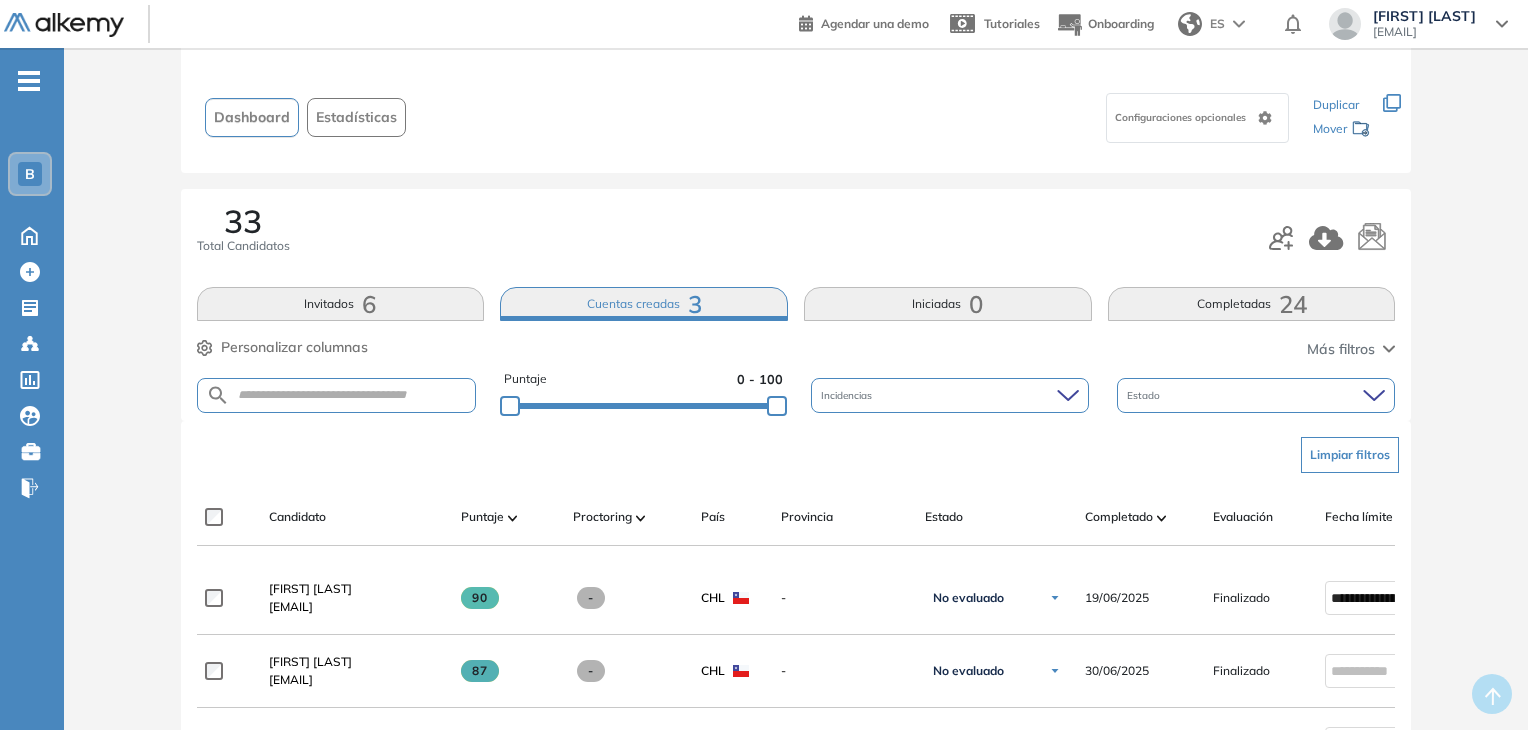 click on "Iniciadas 0" at bounding box center (948, 304) 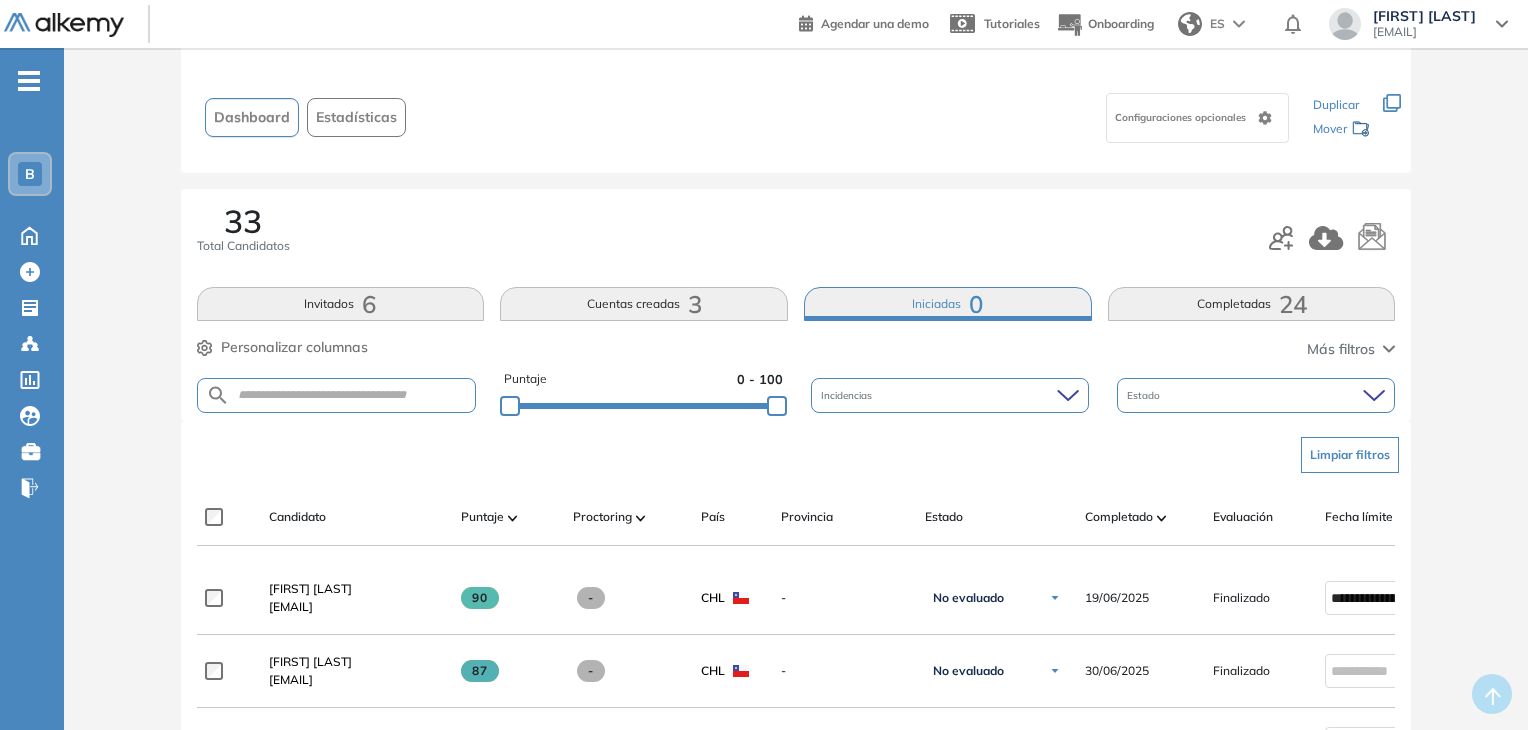 click on "Completadas 24" at bounding box center (1252, 304) 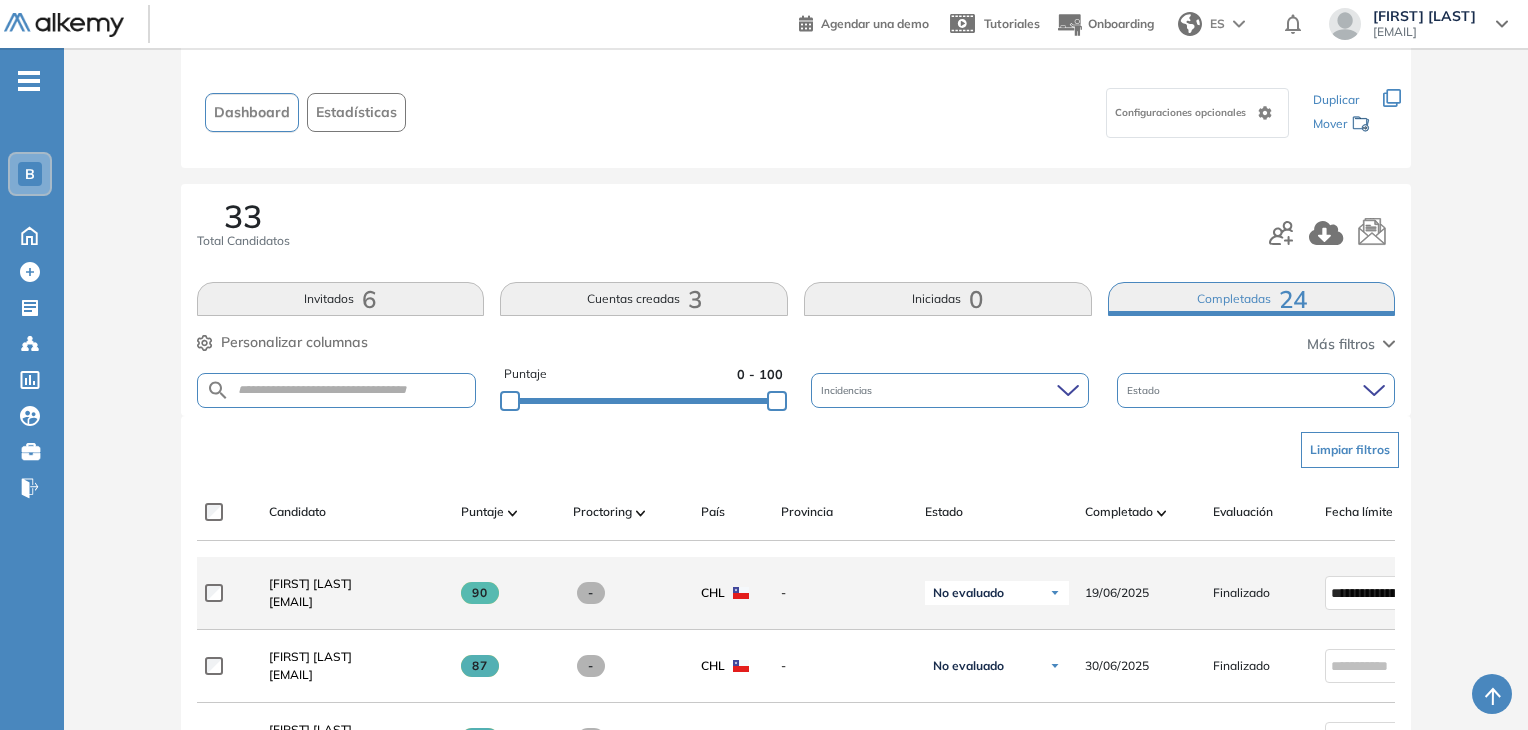 scroll, scrollTop: 300, scrollLeft: 0, axis: vertical 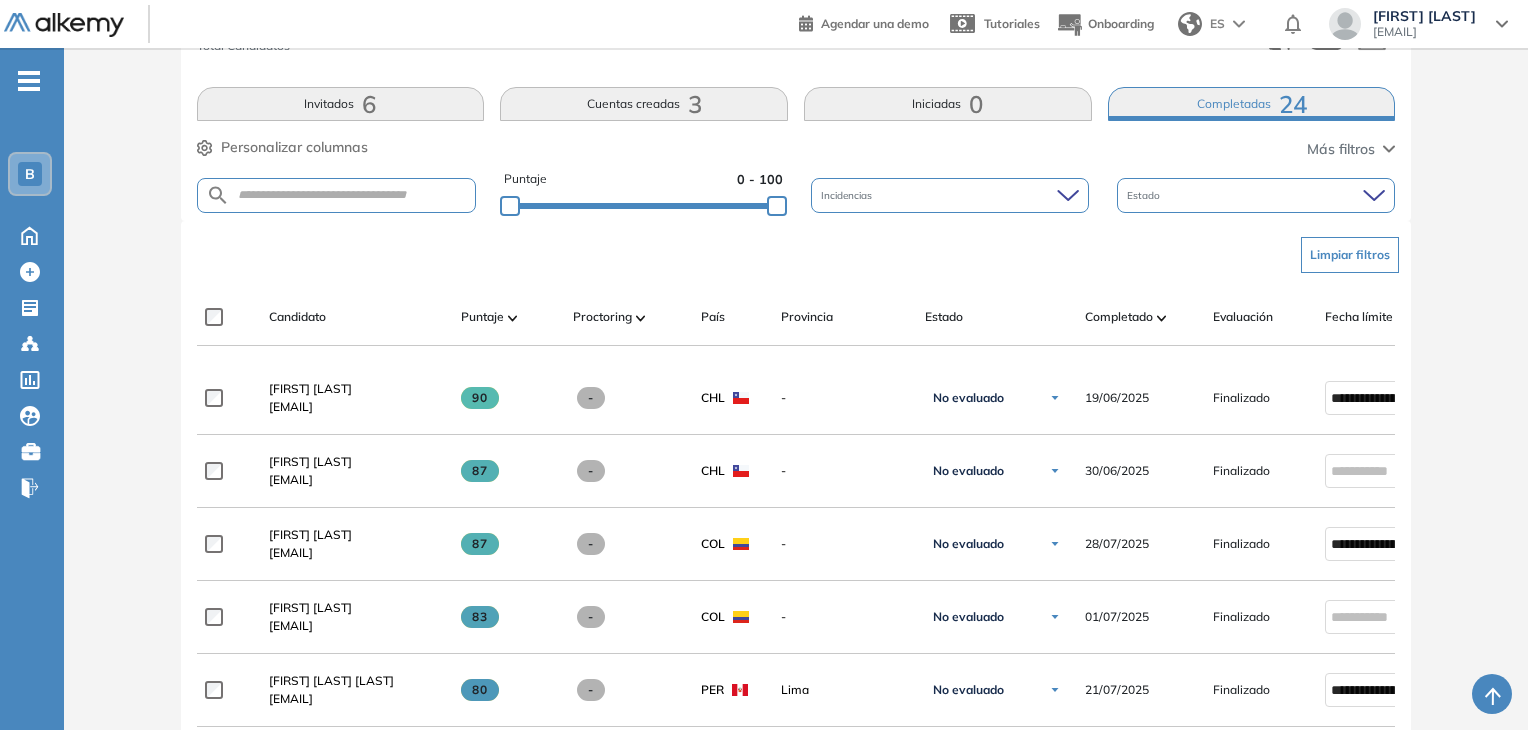 click on "Limpiar filtros" at bounding box center (1350, 255) 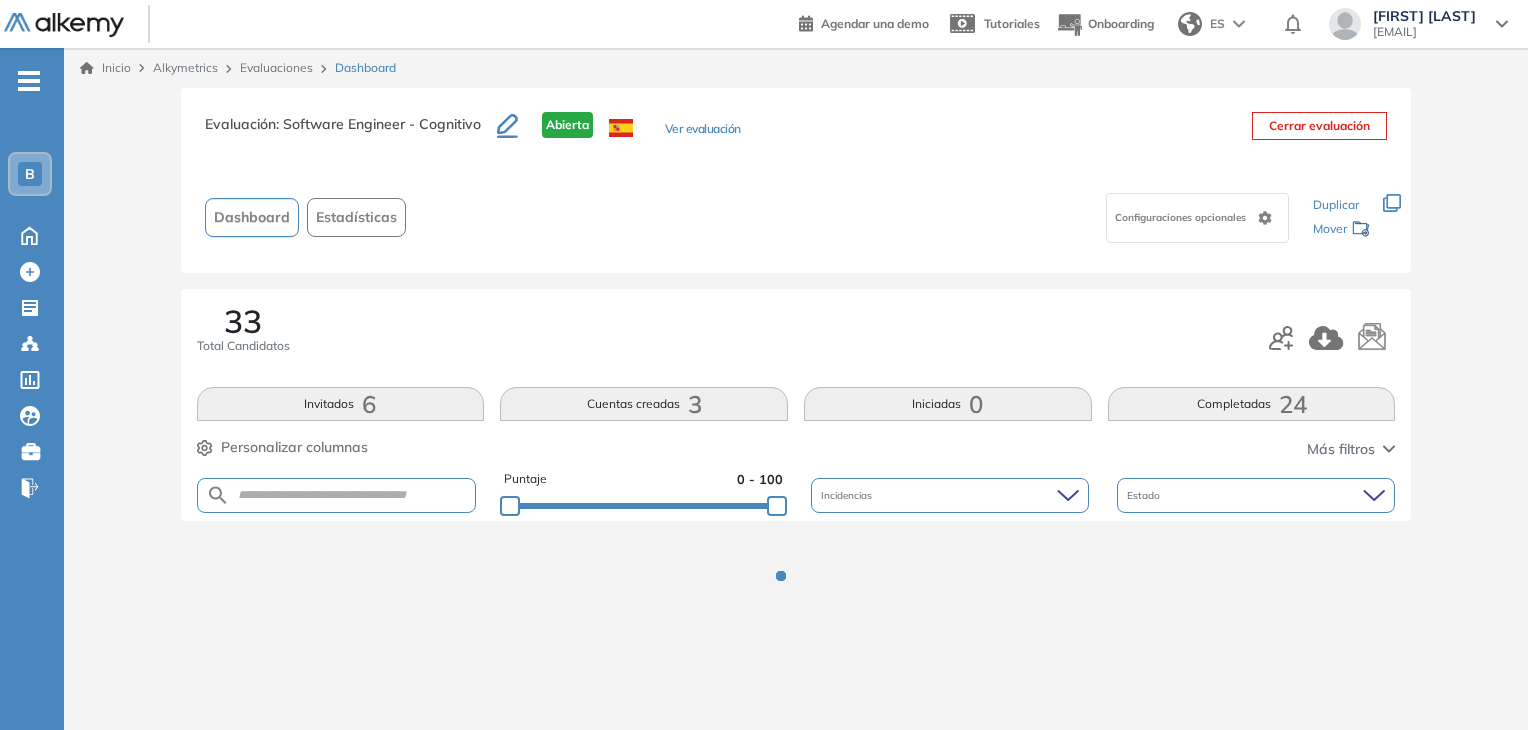 scroll, scrollTop: 0, scrollLeft: 0, axis: both 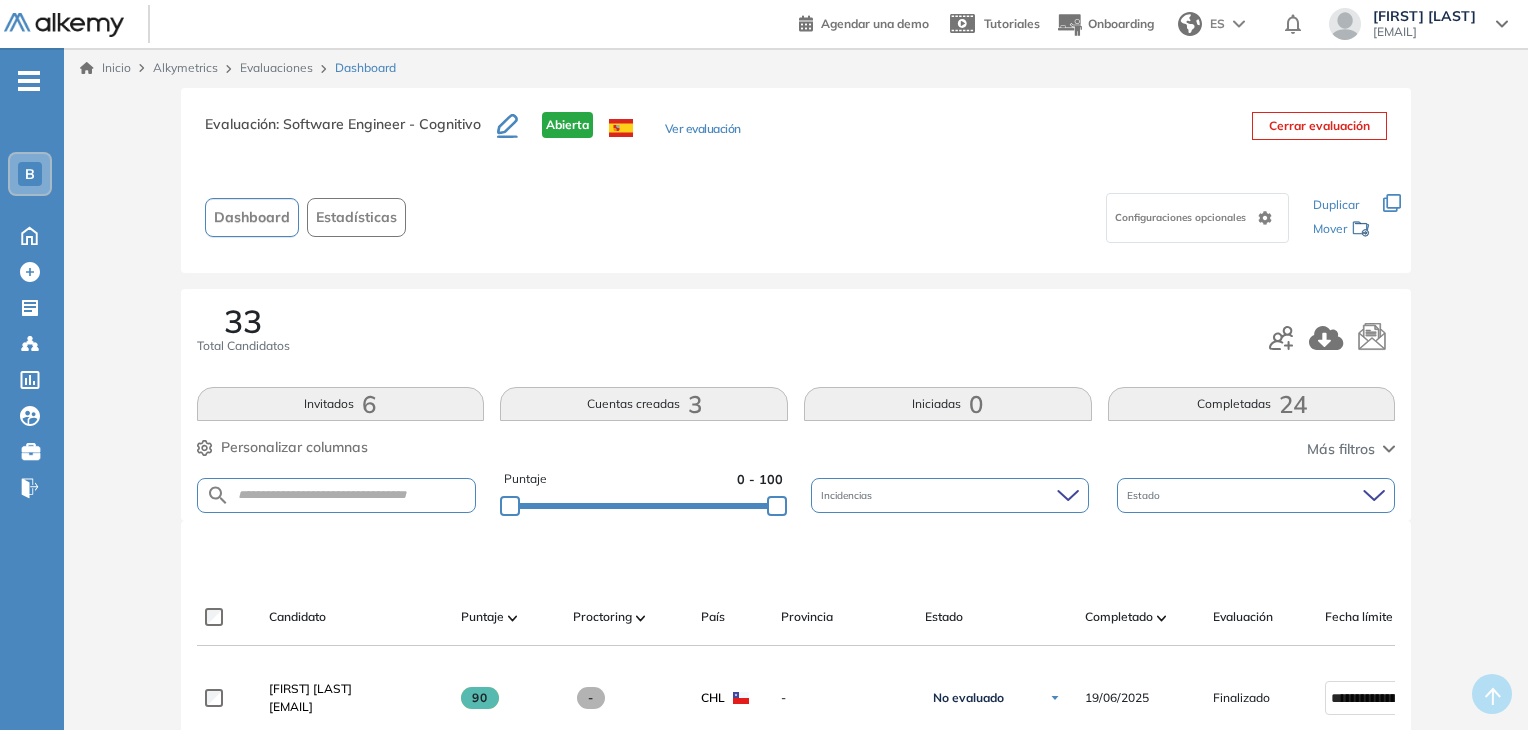 click on "Invitados 6" at bounding box center [341, 404] 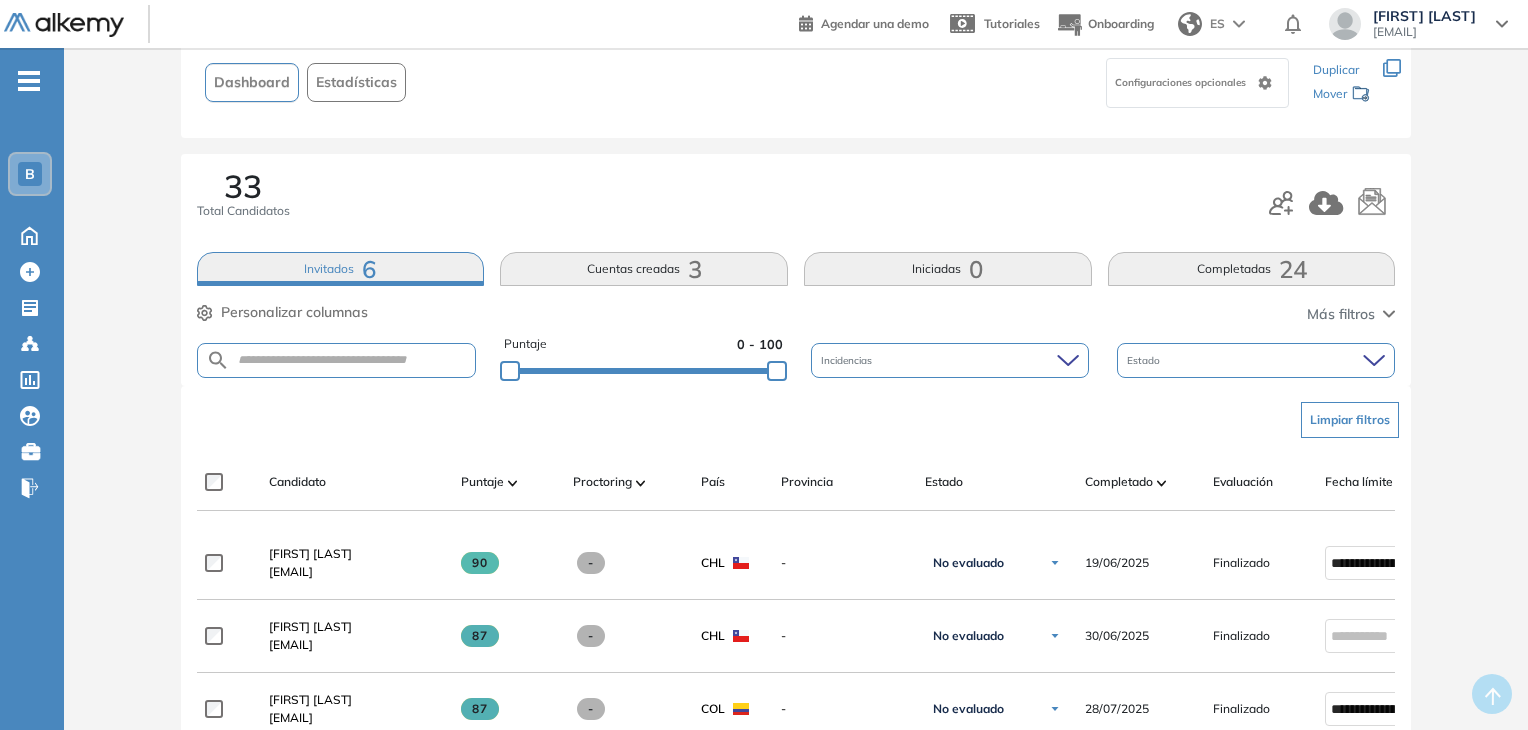 scroll, scrollTop: 100, scrollLeft: 0, axis: vertical 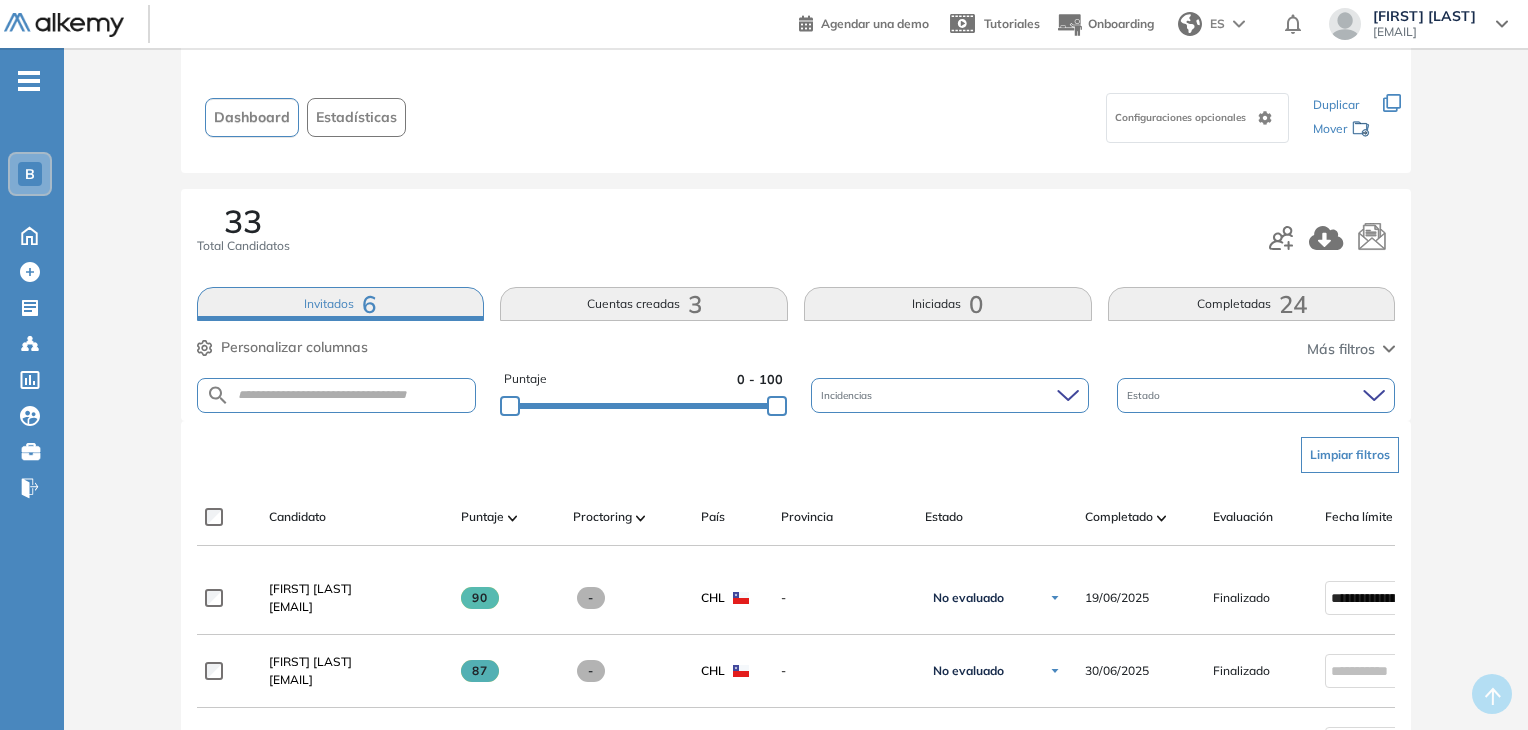 click on "Invitados 6" at bounding box center [341, 304] 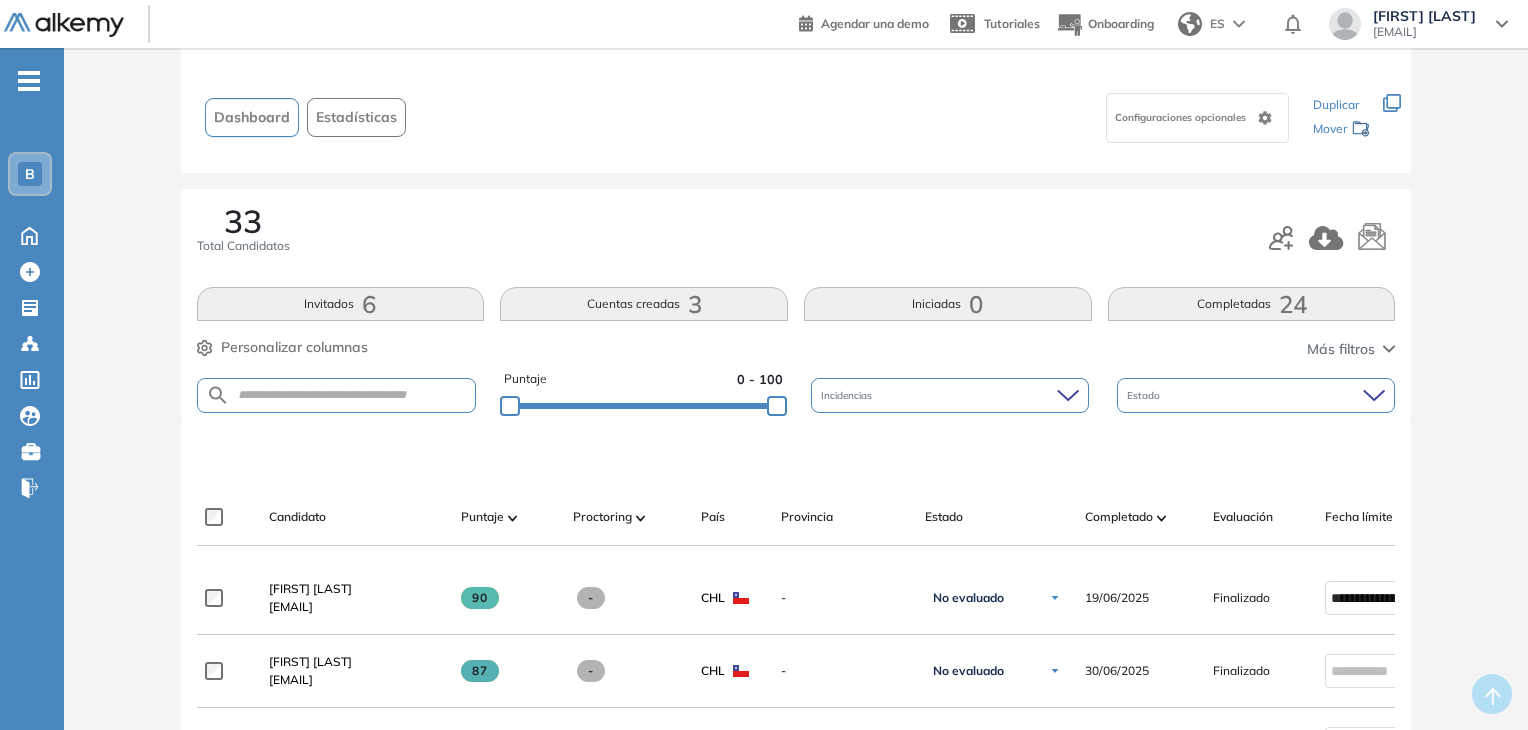 click on "Invitados 6" at bounding box center (341, 304) 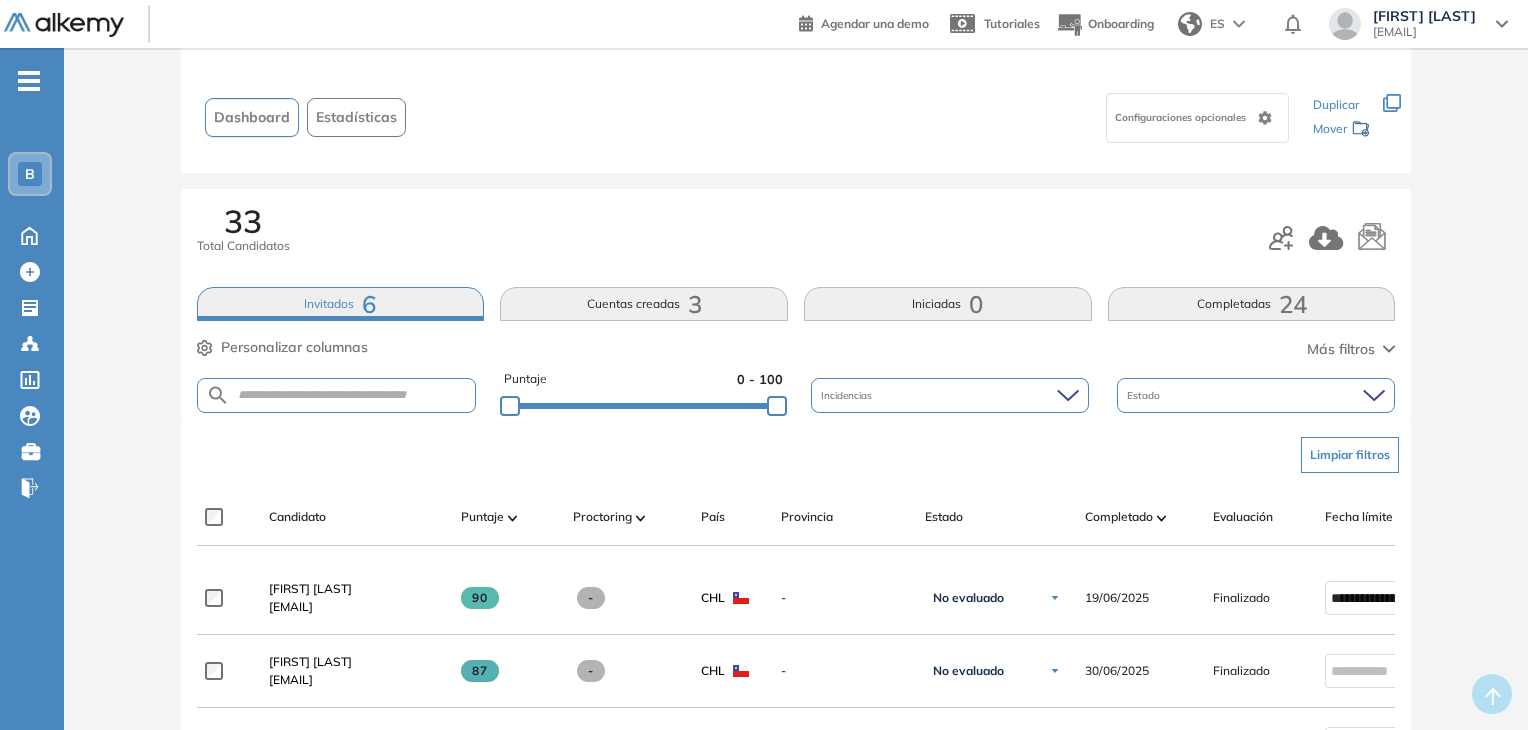 click on "Invitados 6" at bounding box center (341, 304) 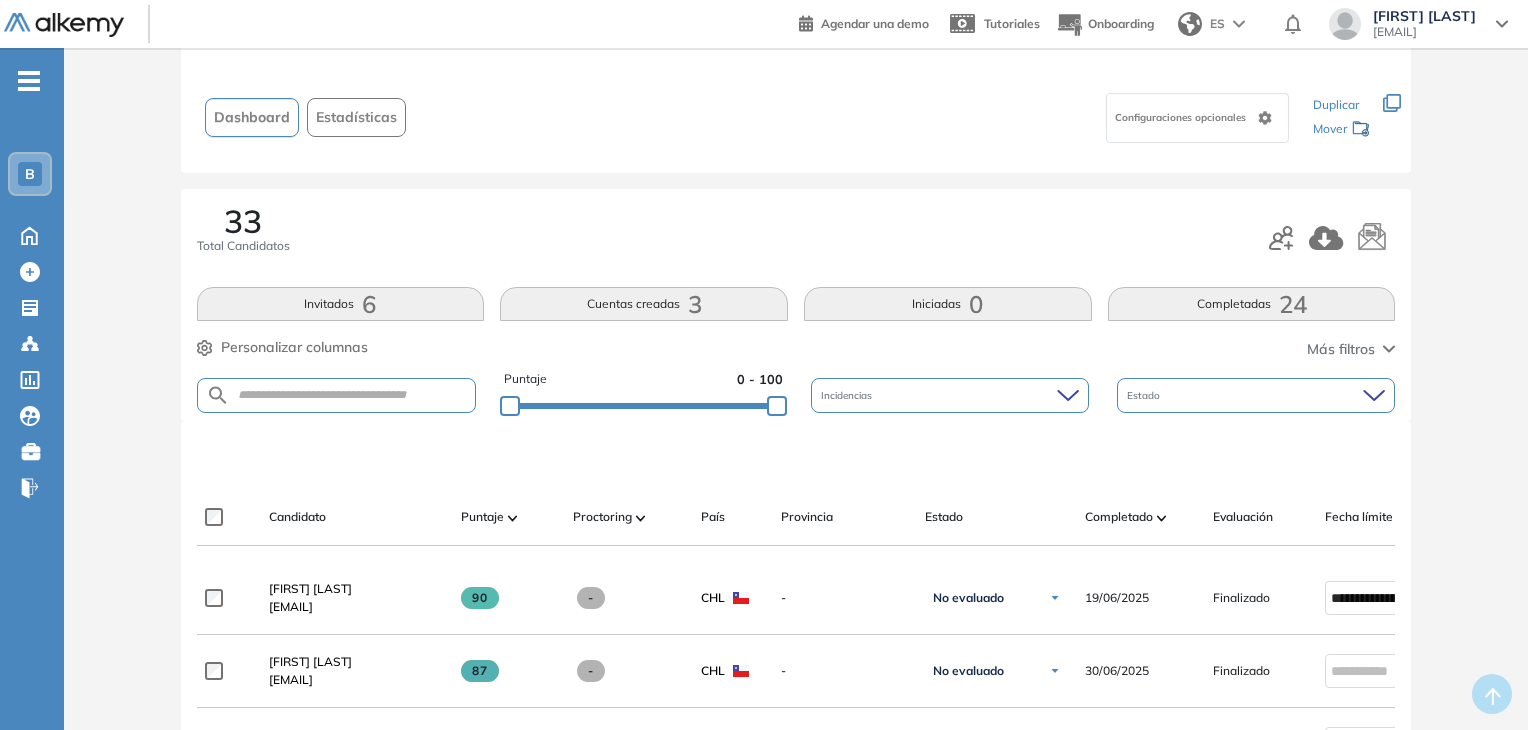 click on "Invitados 6" at bounding box center [341, 304] 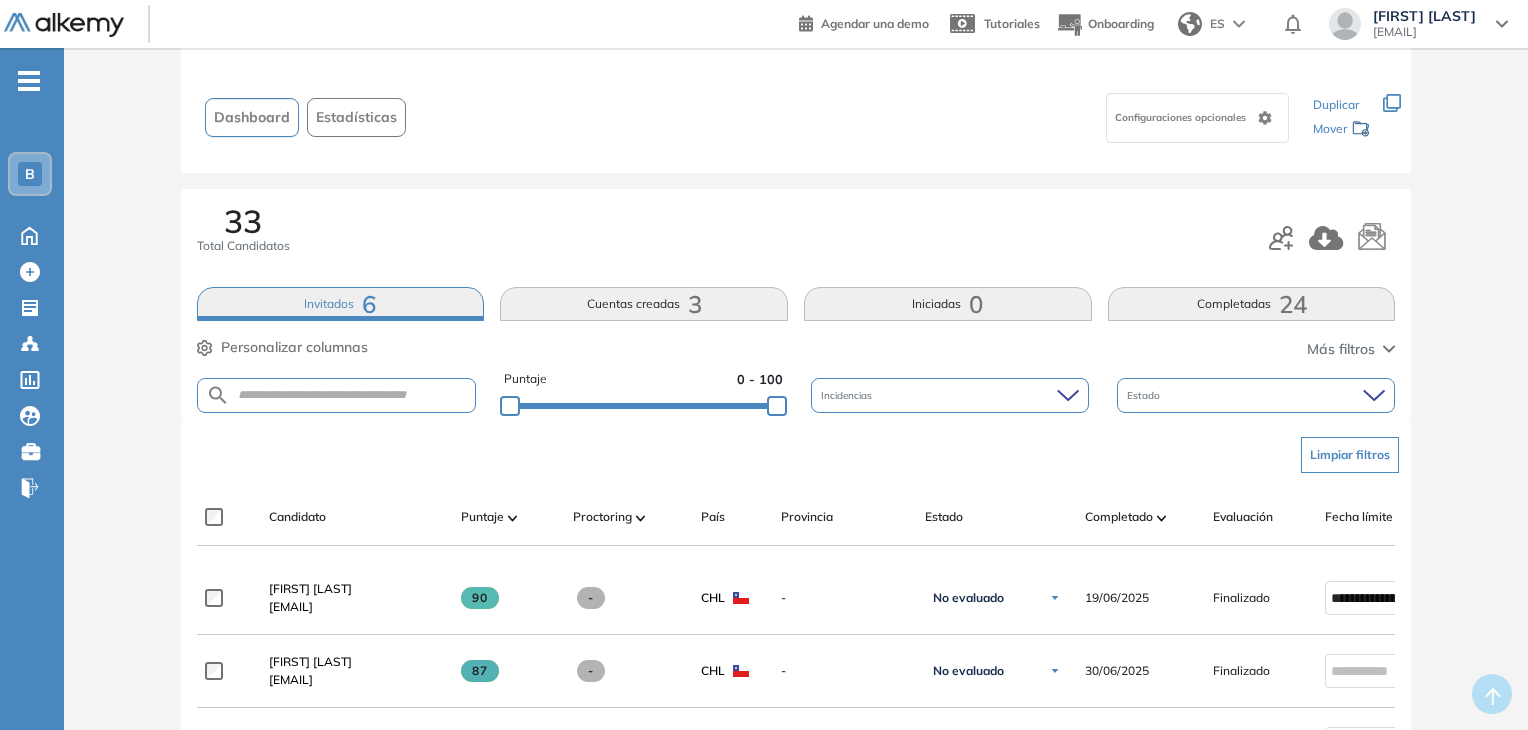 click on "Incidencias" at bounding box center [848, 395] 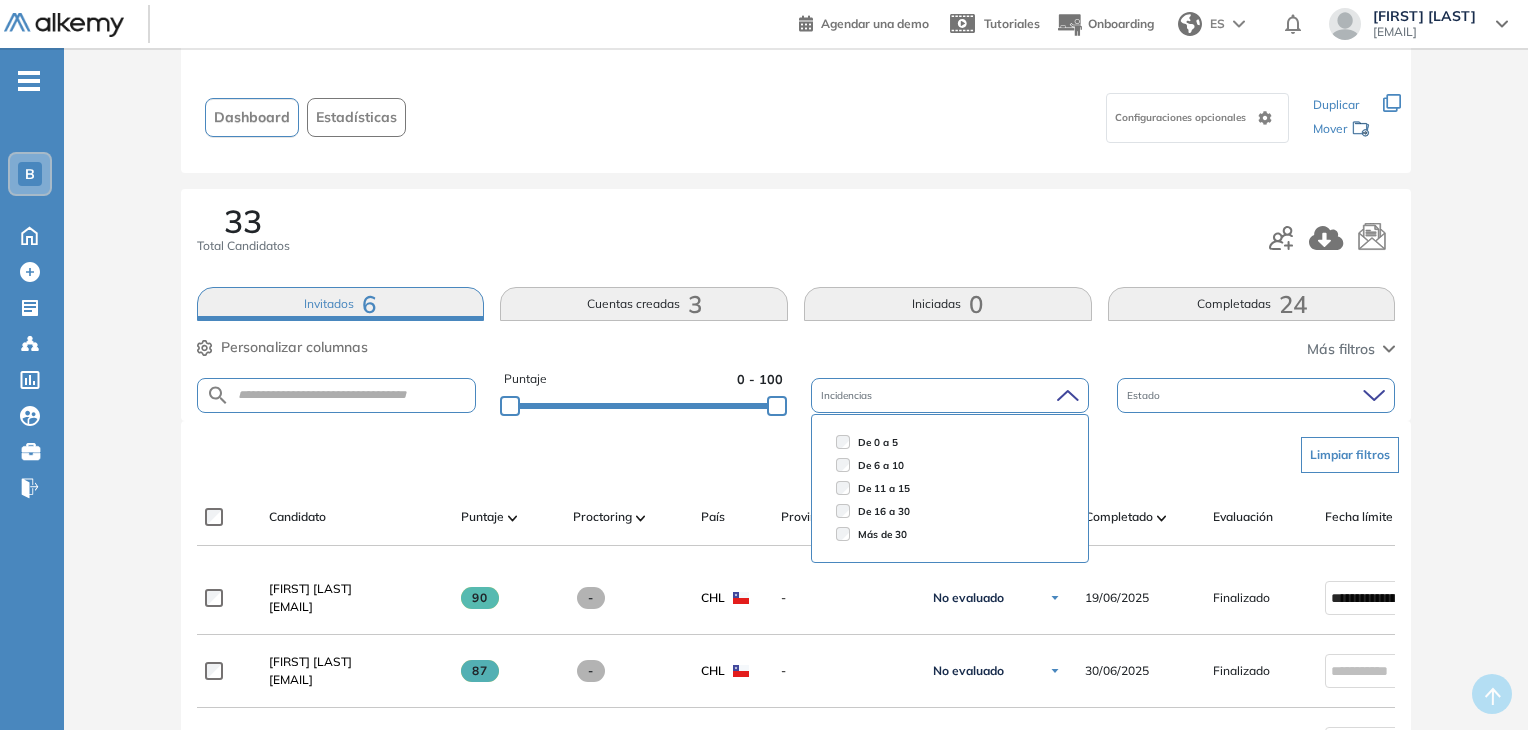 click on "Estado" at bounding box center [1256, 395] 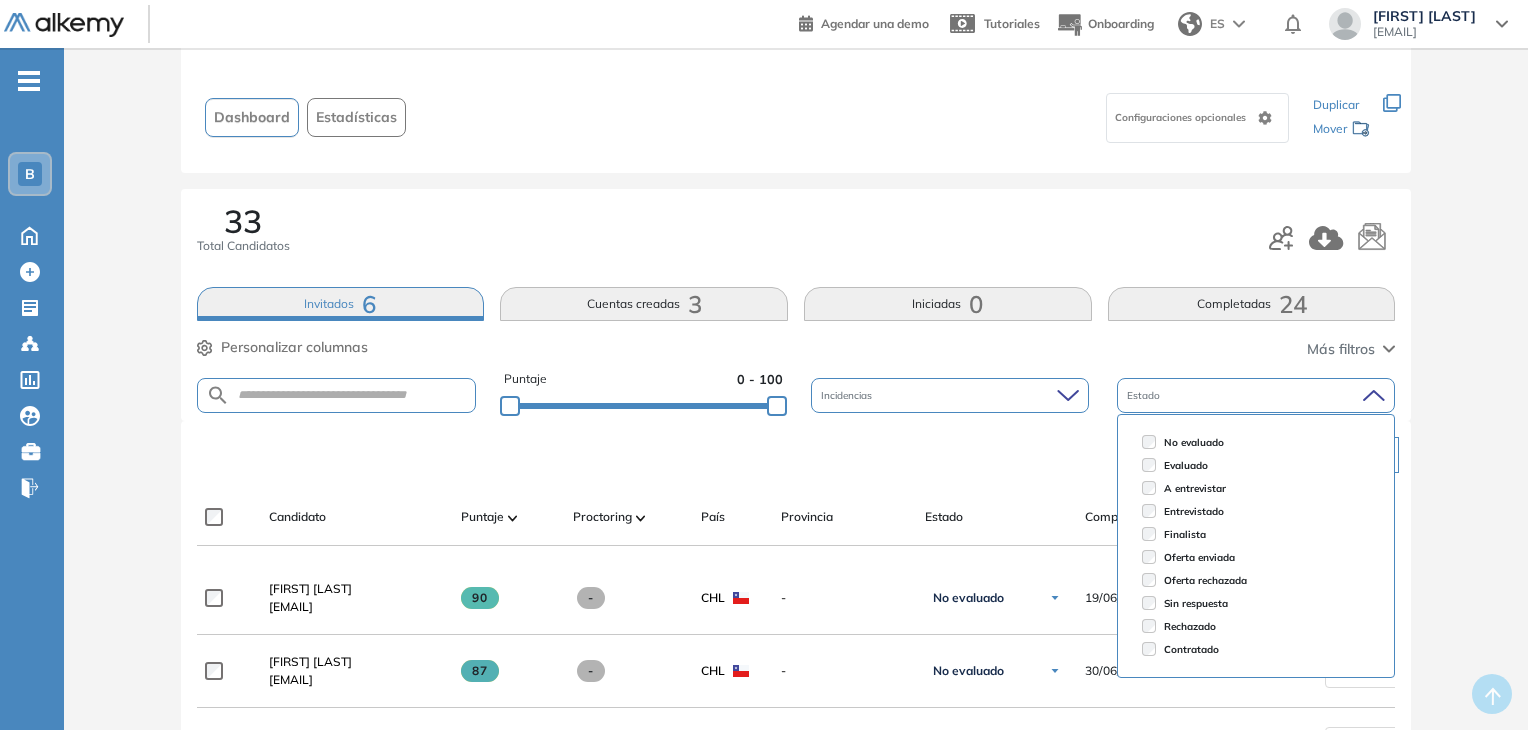 click on "Limpiar filtros" at bounding box center (800, 455) 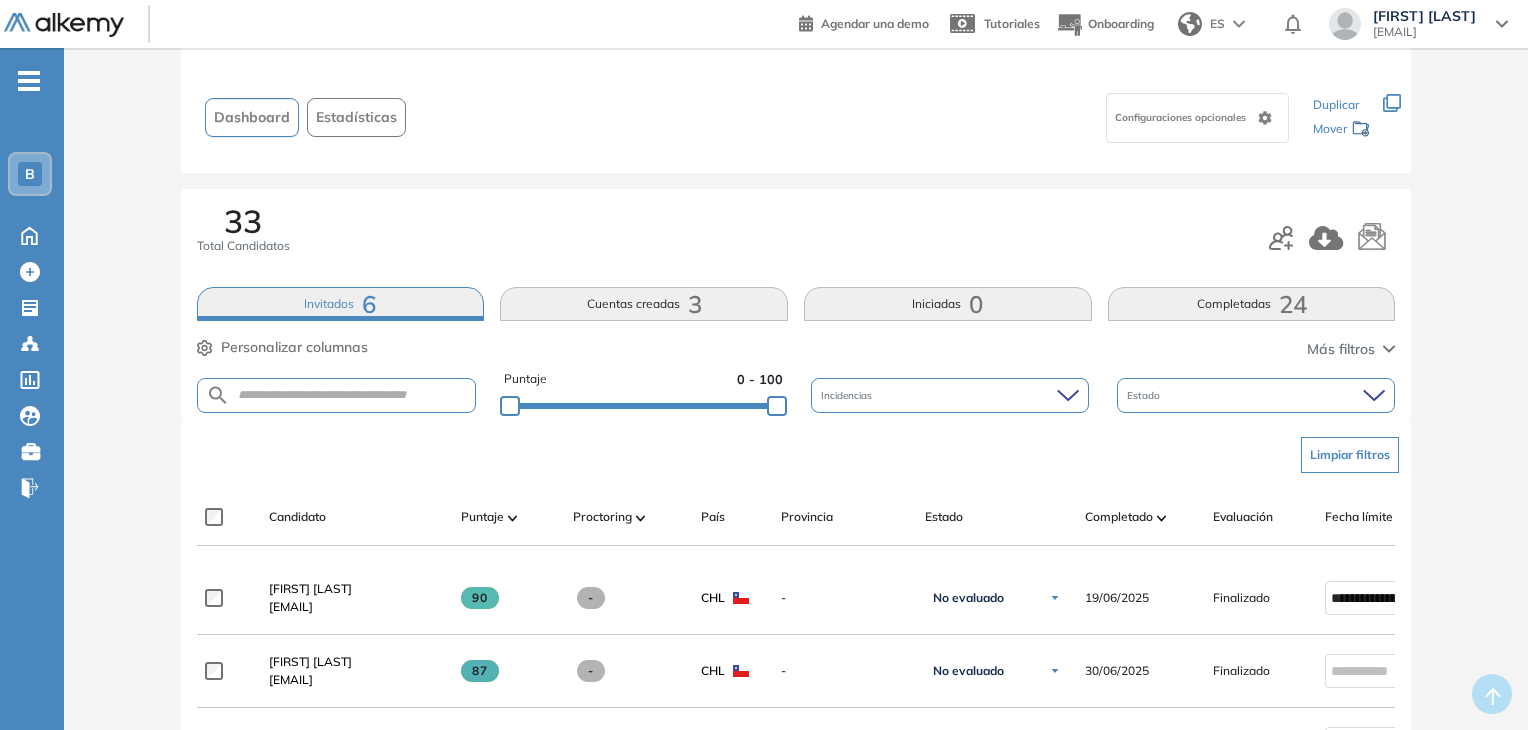 click at bounding box center [337, 395] 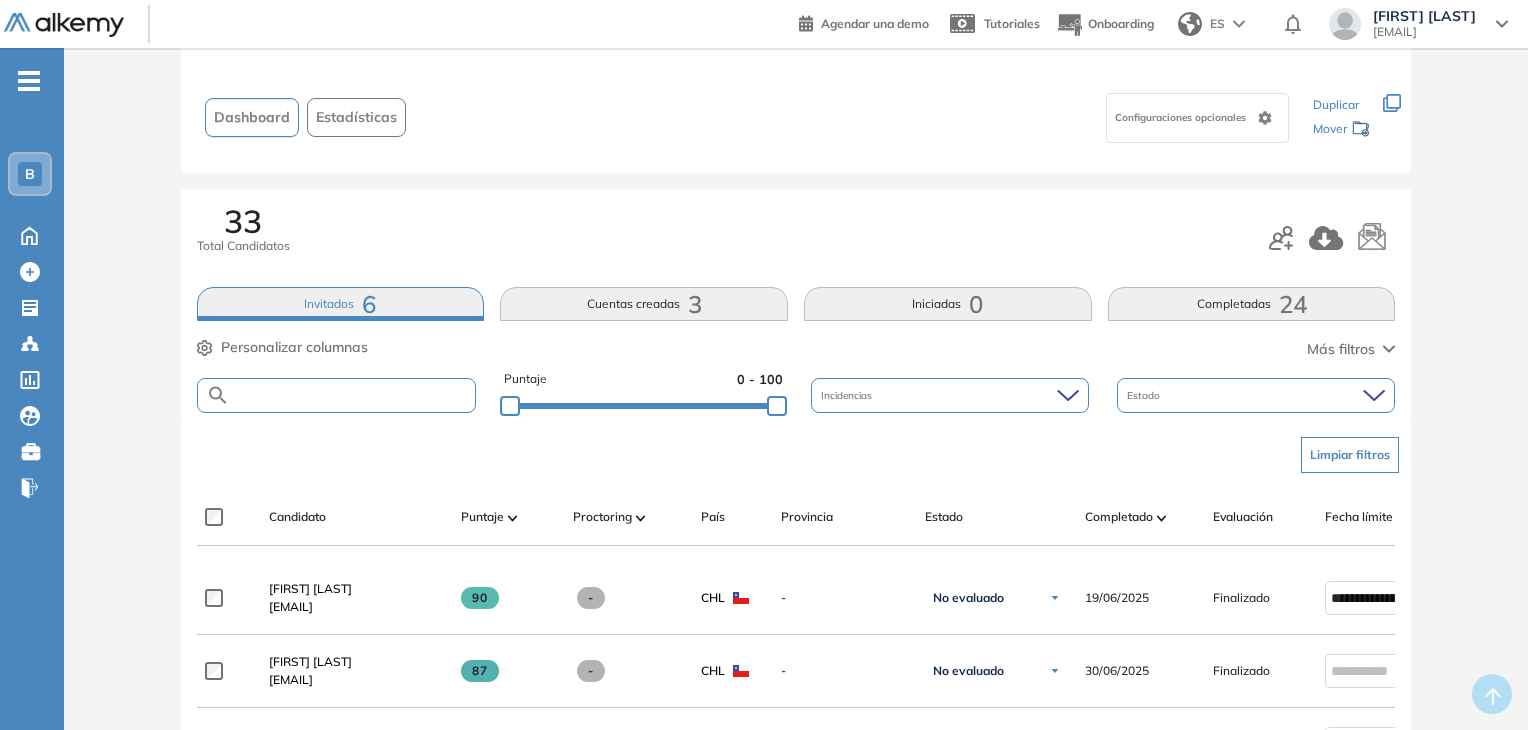 click at bounding box center [353, 395] 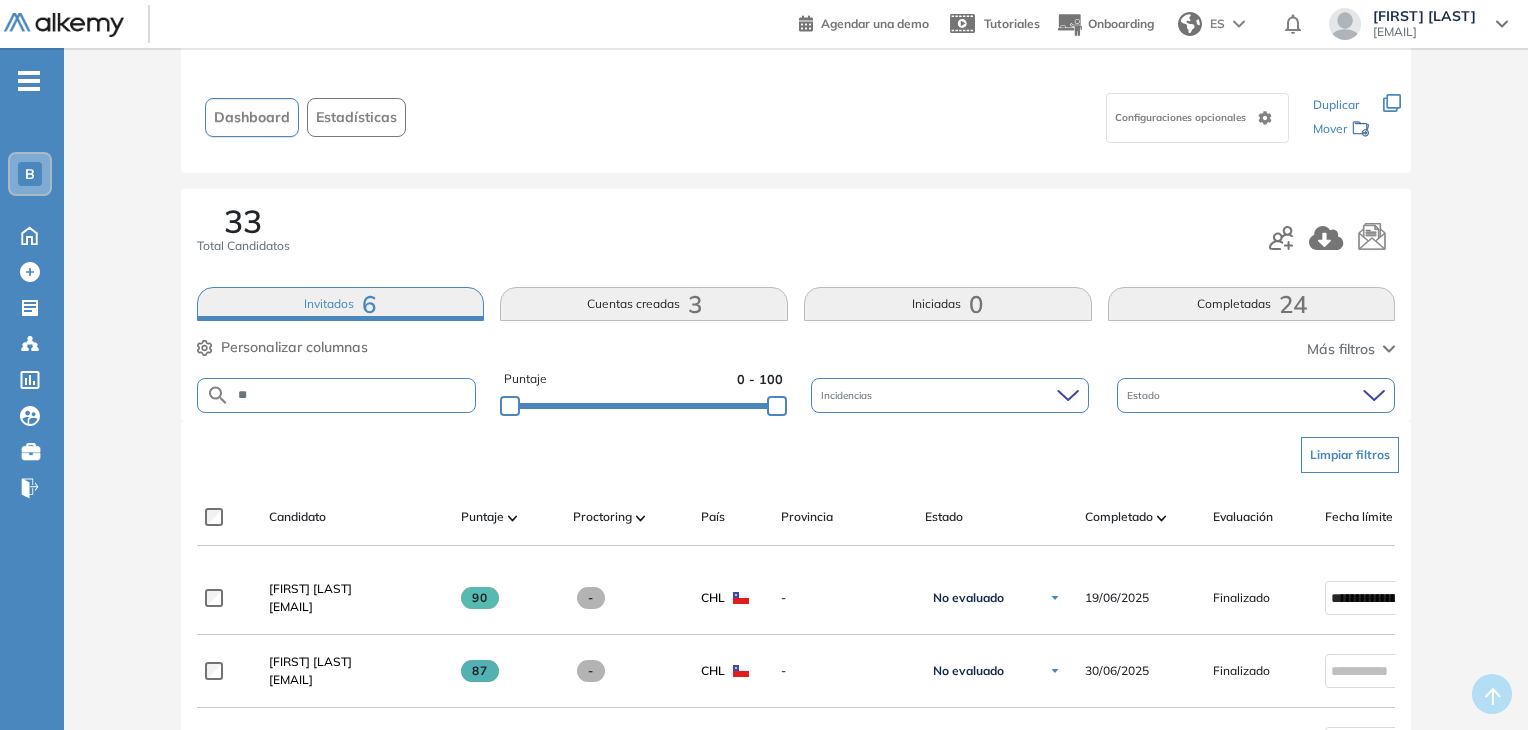 type on "*" 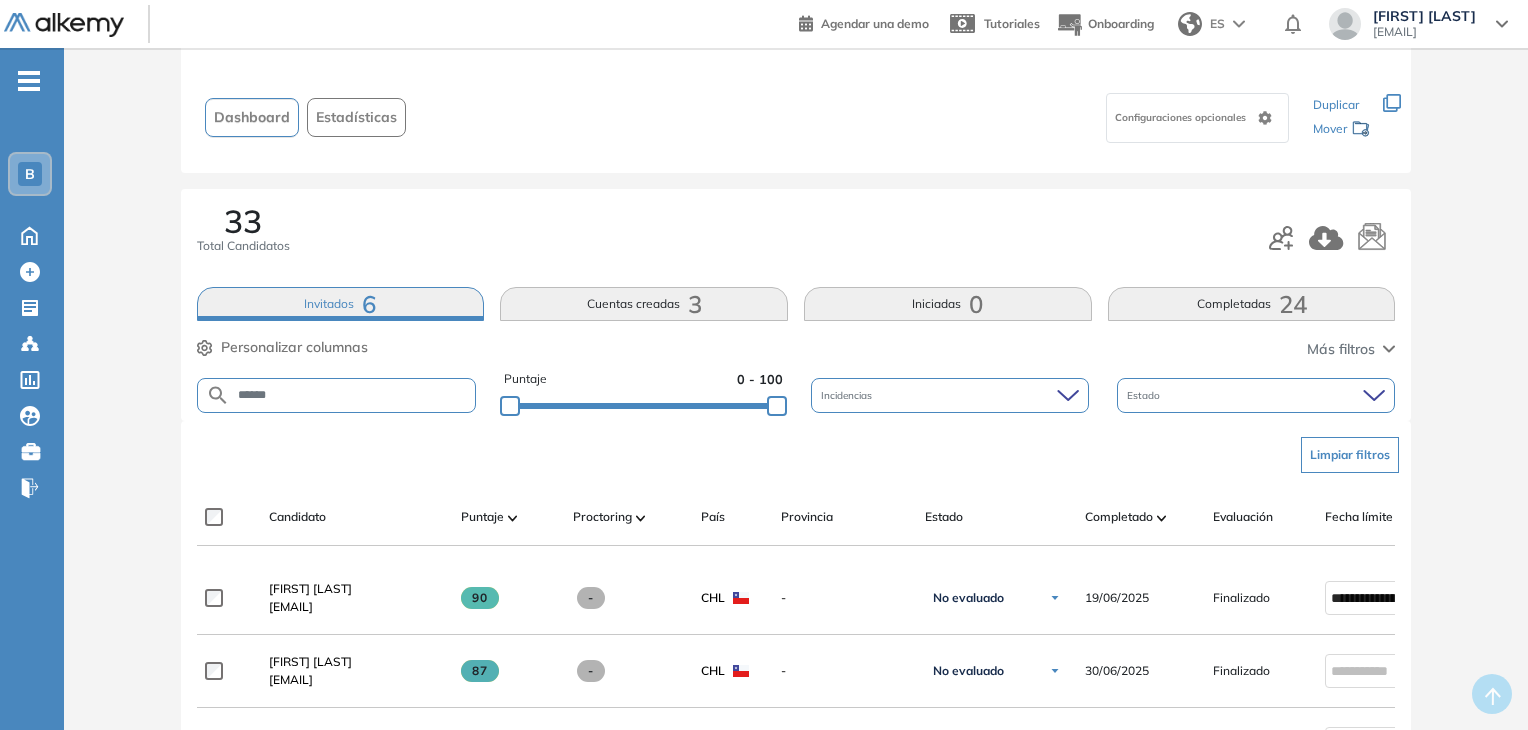 type on "******" 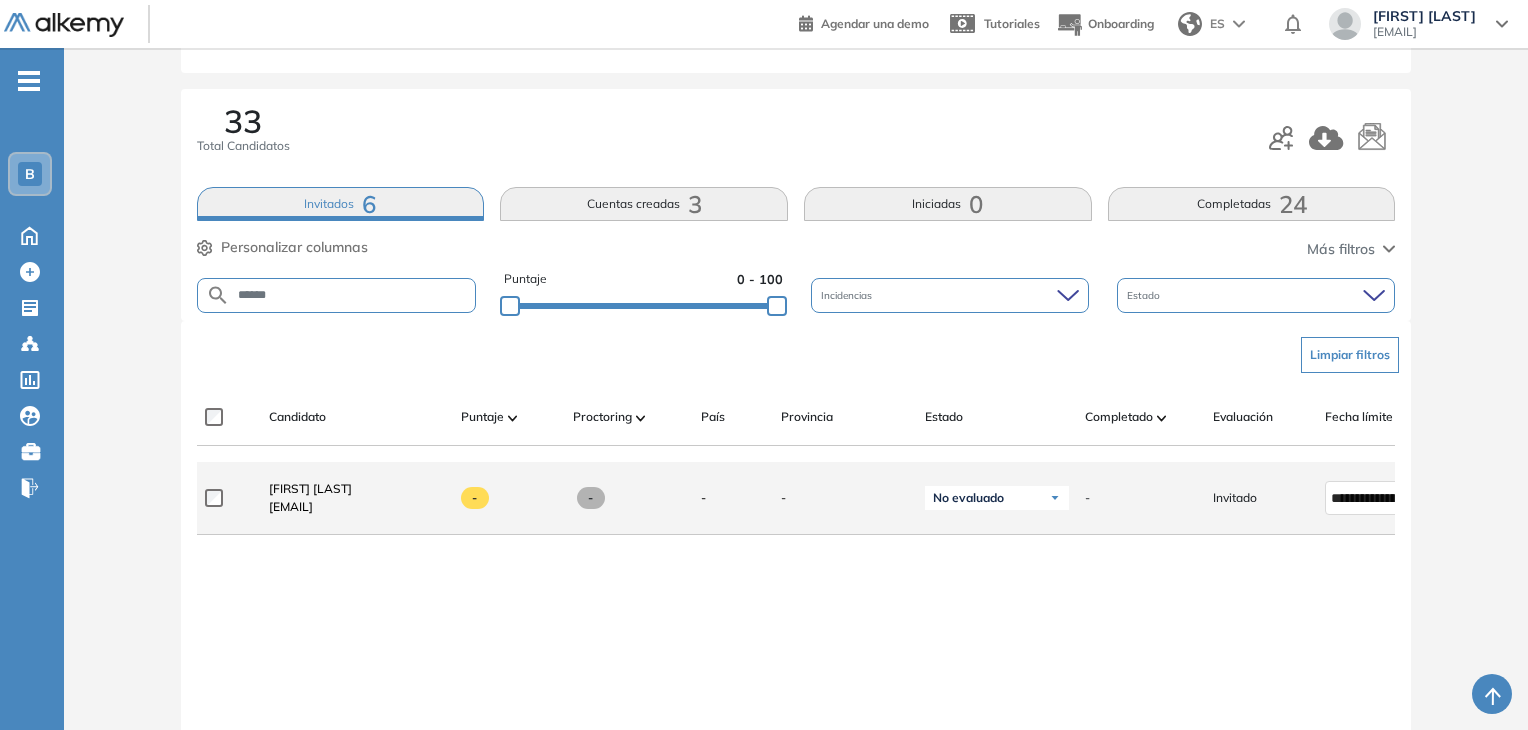 scroll, scrollTop: 300, scrollLeft: 0, axis: vertical 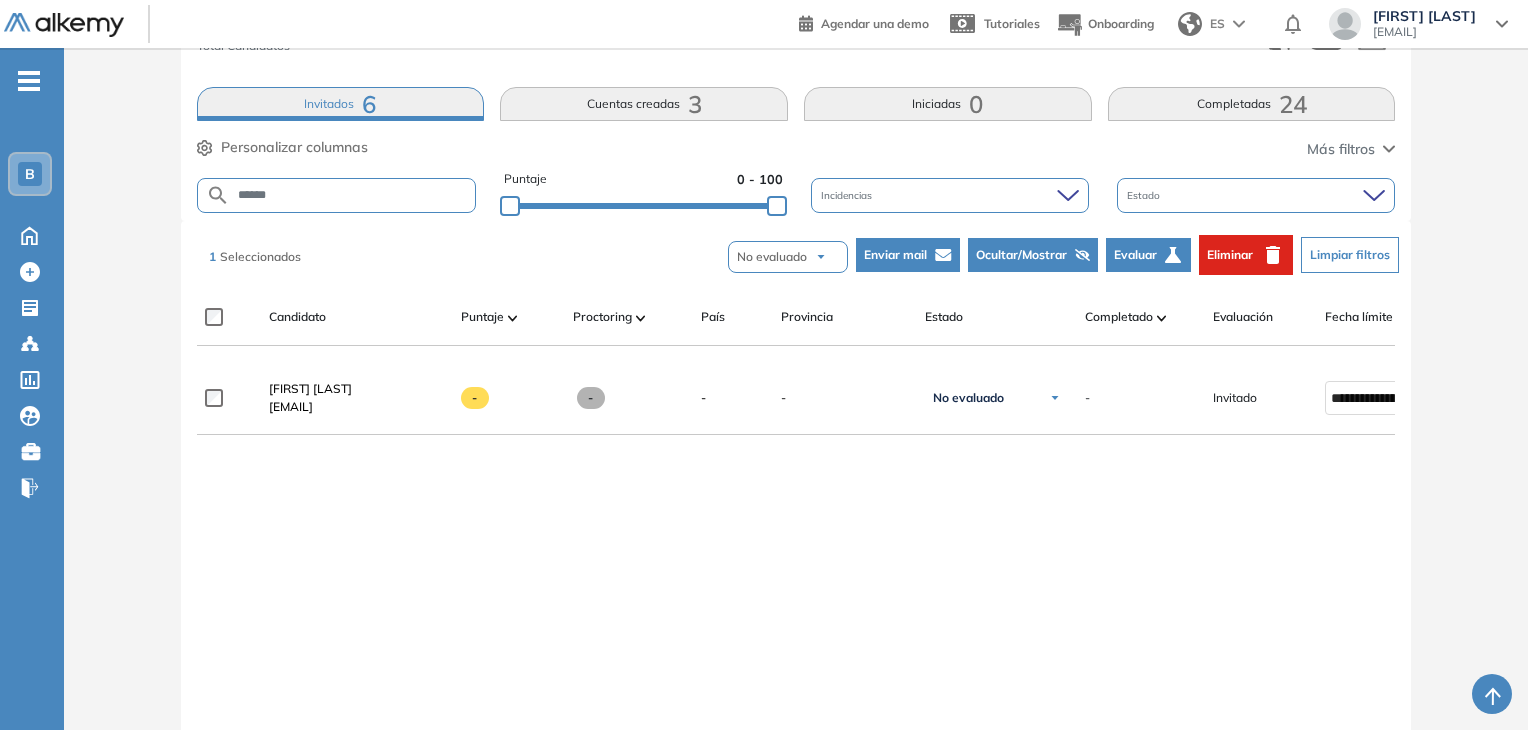 drag, startPoint x: 1243, startPoint y: 257, endPoint x: 1196, endPoint y: 304, distance: 66.46804 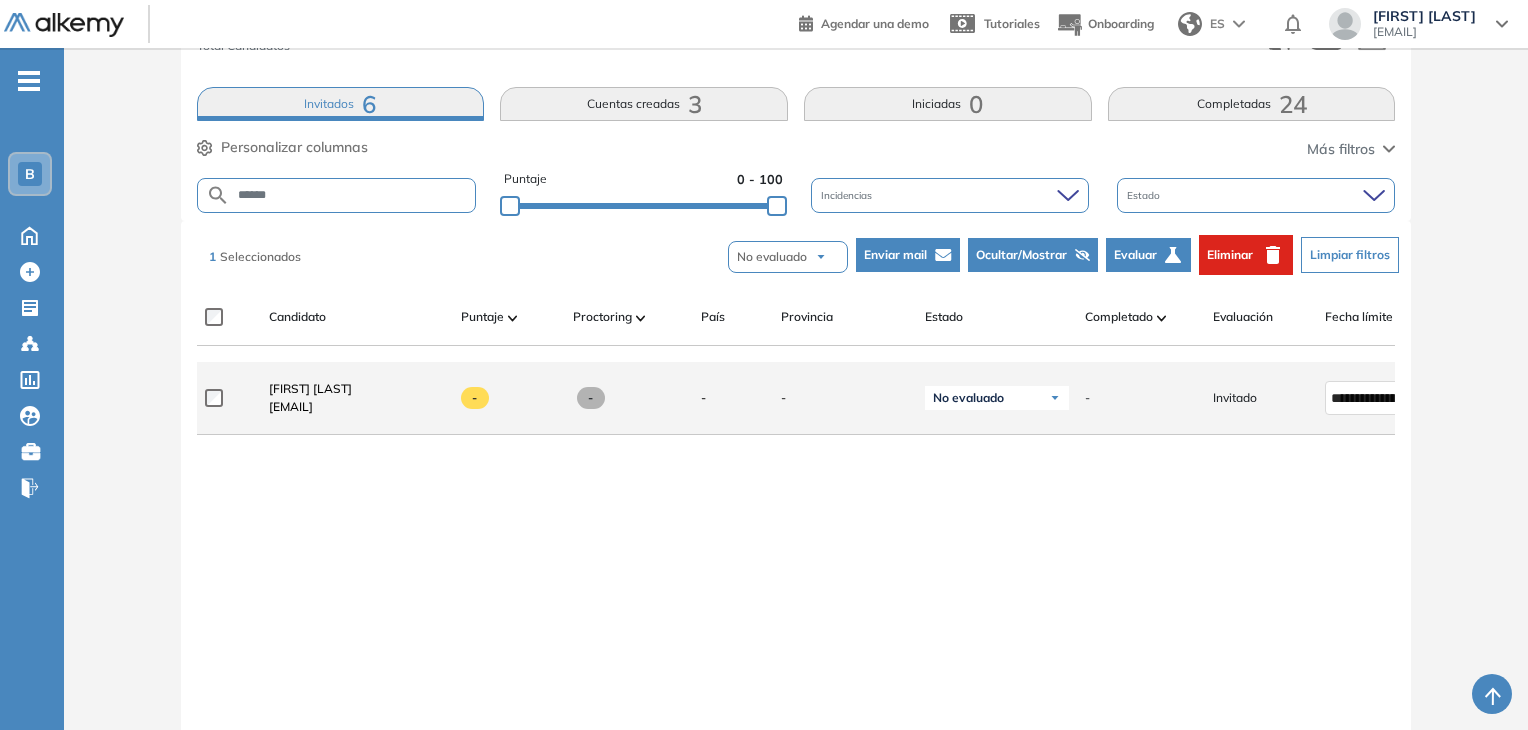 click on "-" 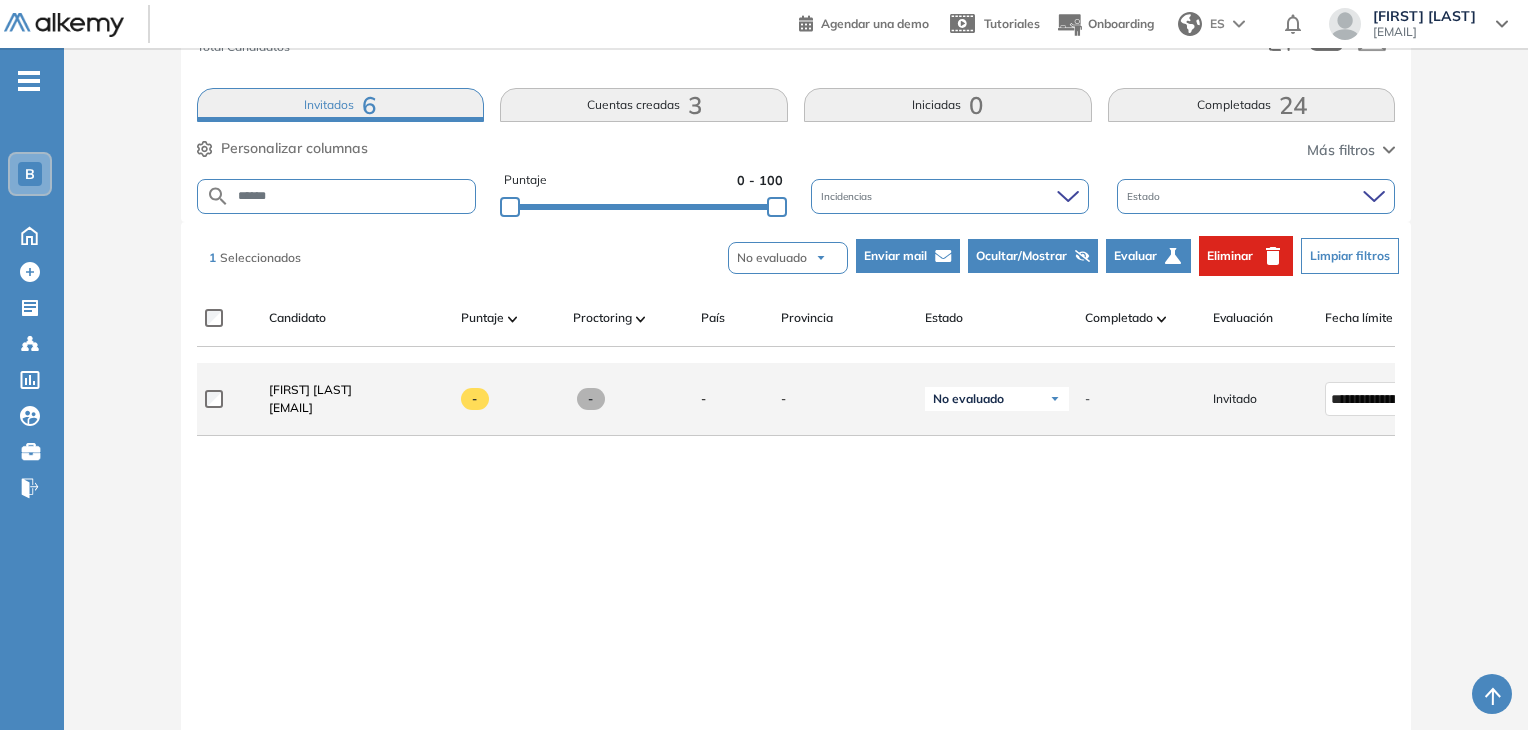 scroll, scrollTop: 296, scrollLeft: 0, axis: vertical 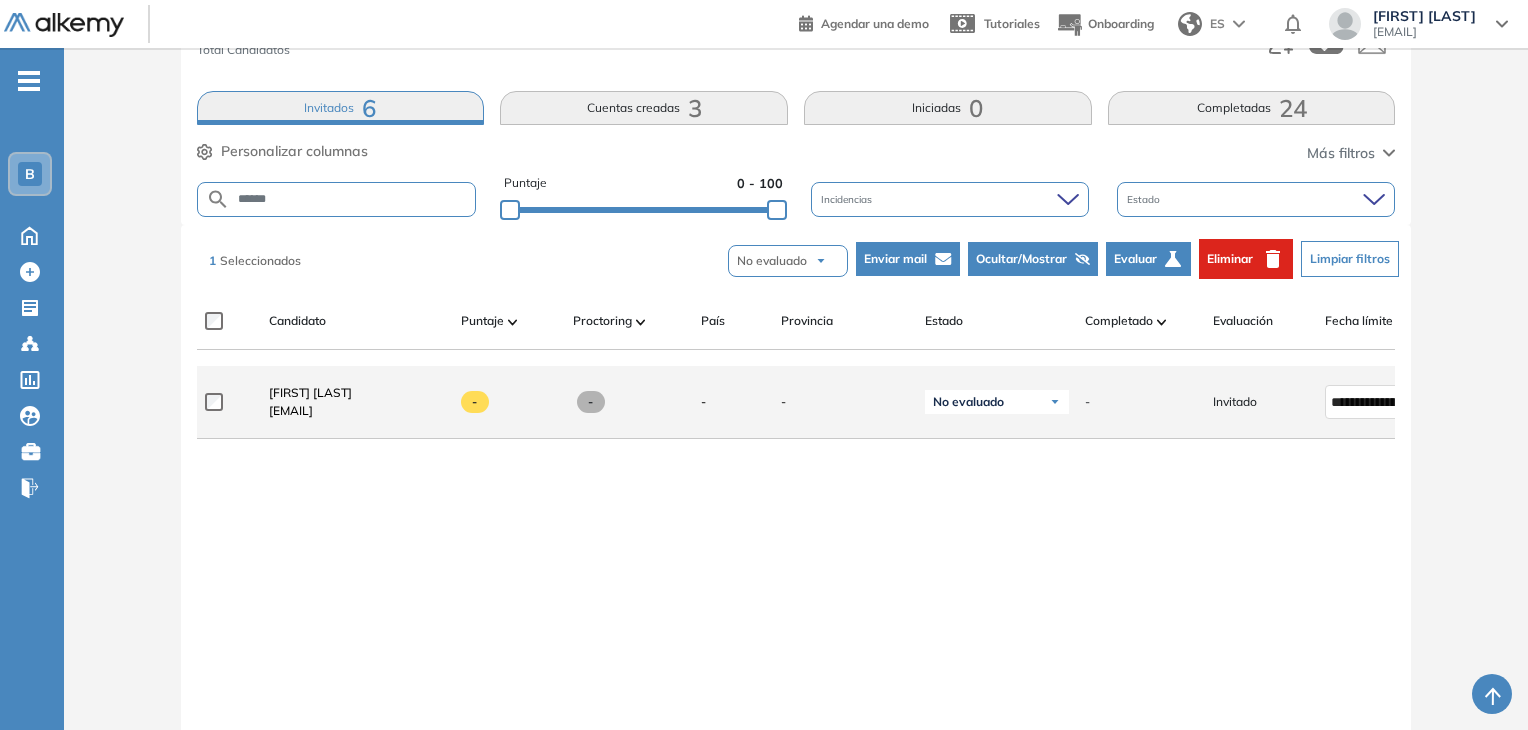 click on "-" at bounding box center (845, 402) 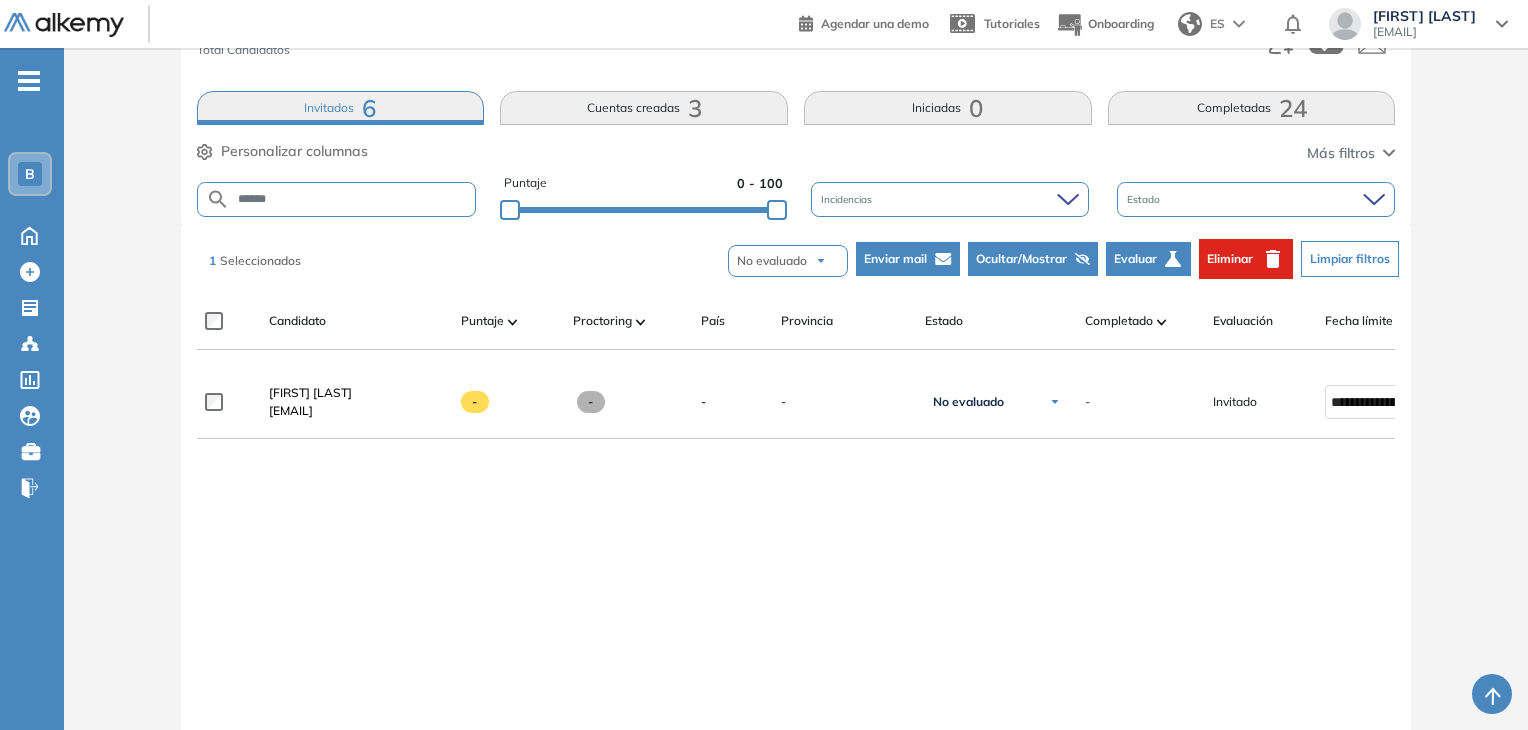 click on "Enviar mail" at bounding box center [895, 259] 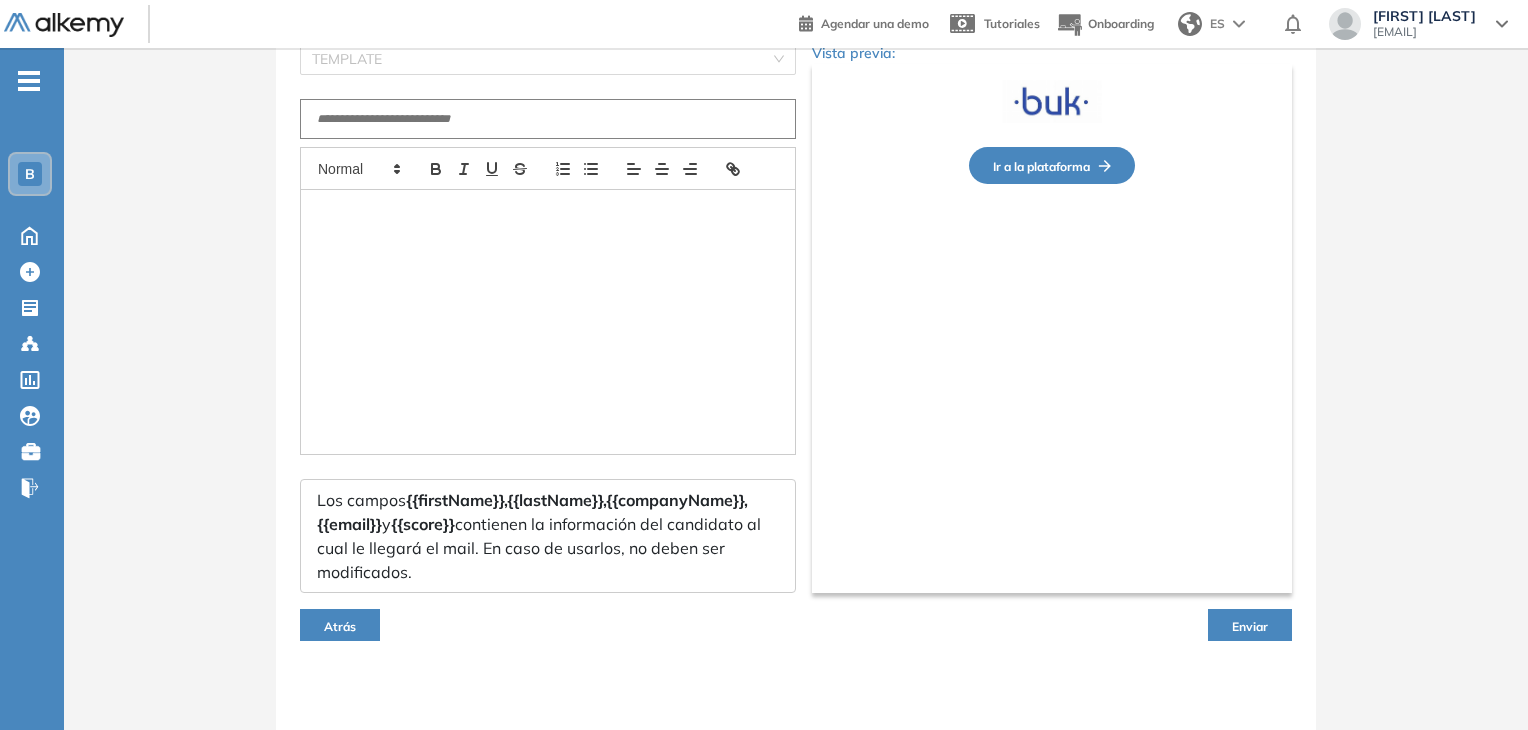 scroll, scrollTop: 172, scrollLeft: 0, axis: vertical 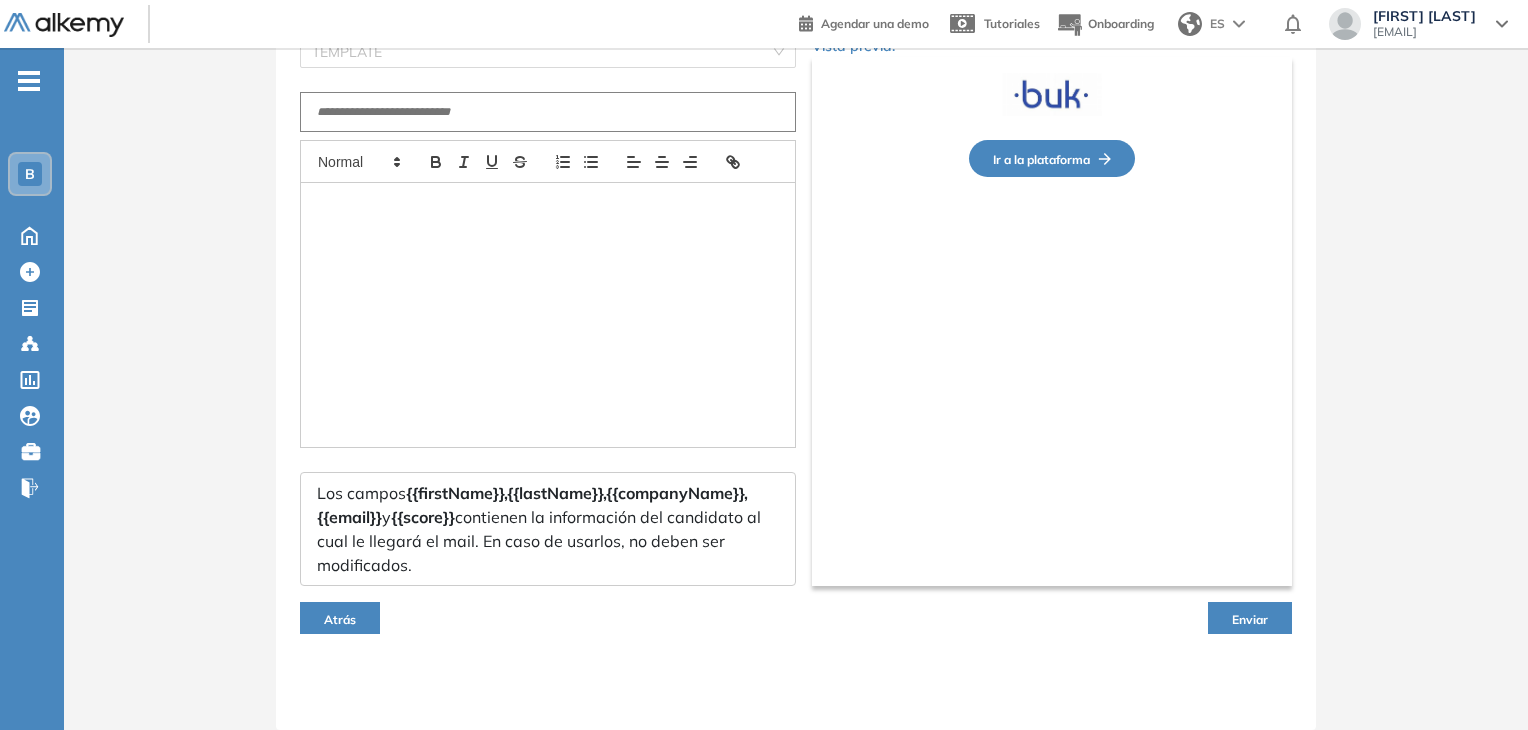 click on "Atrás" at bounding box center (340, 619) 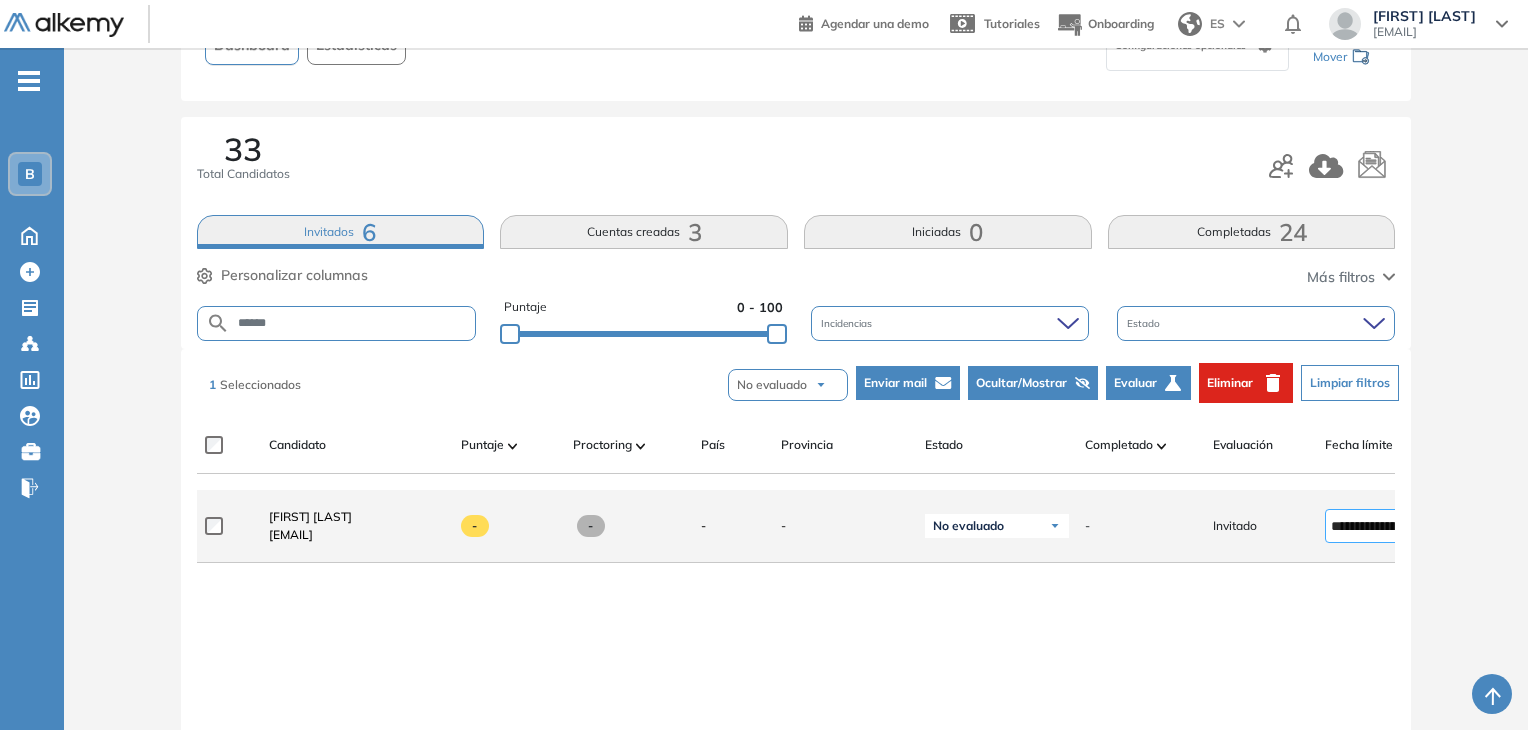 click on "**********" at bounding box center [1372, 526] 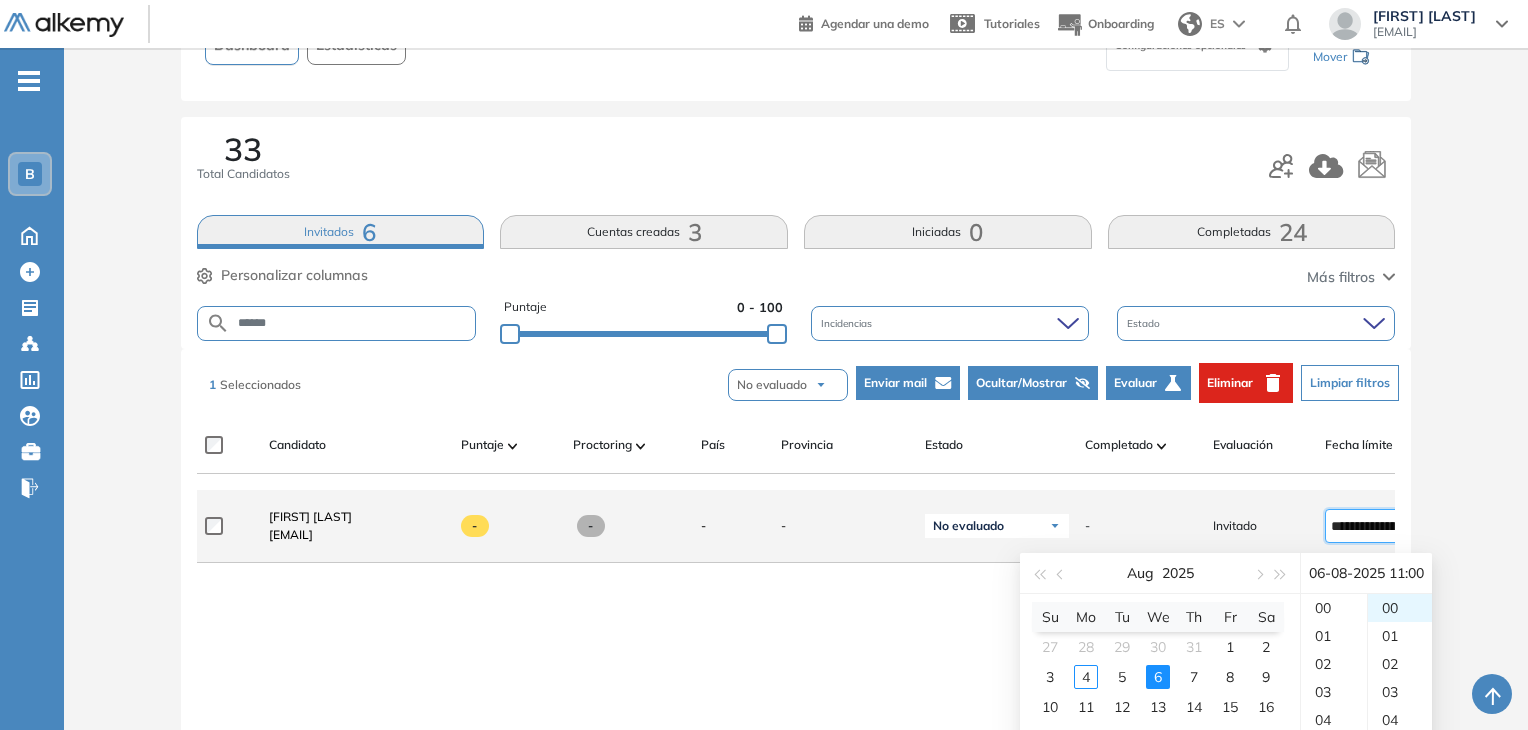 scroll, scrollTop: 308, scrollLeft: 0, axis: vertical 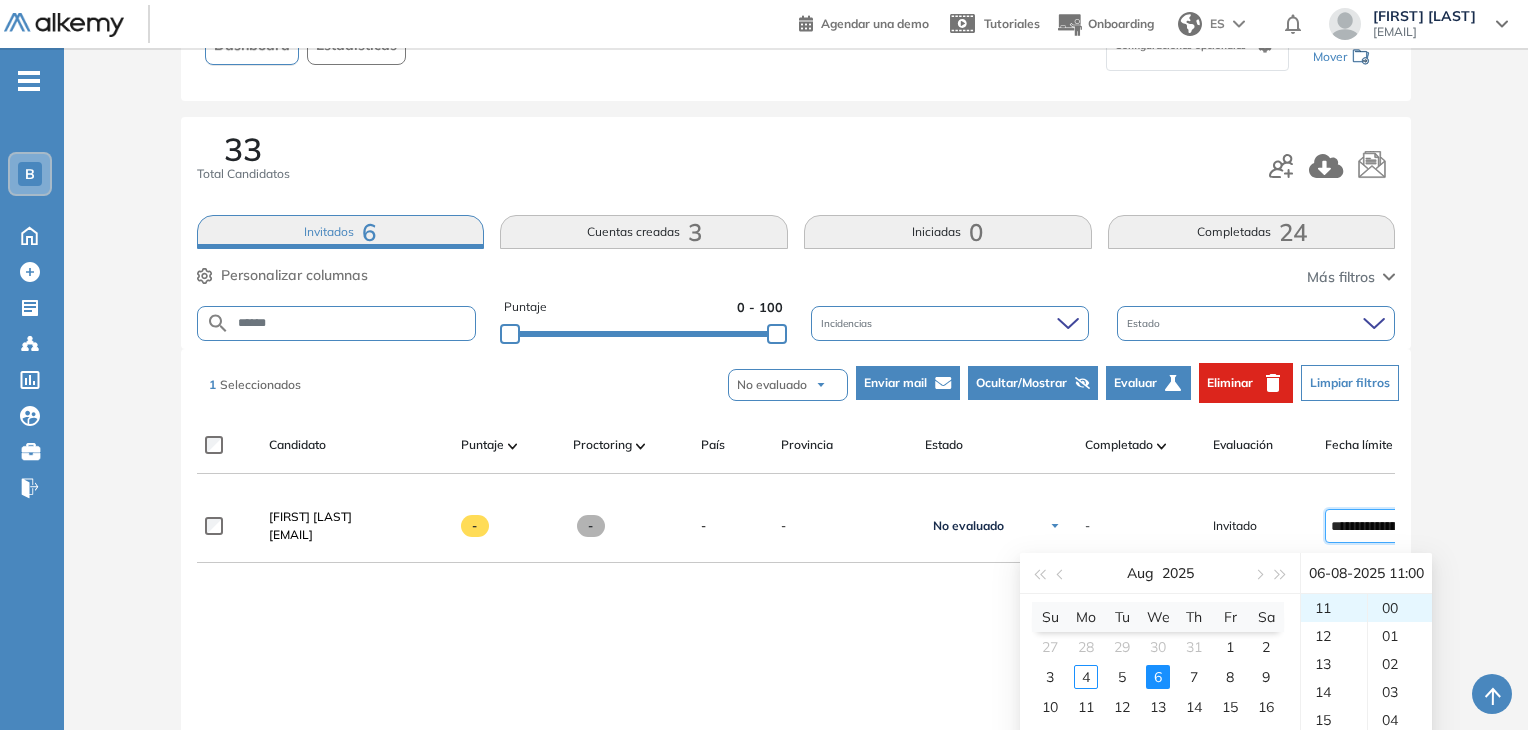 click on "[FIRST] [LAST] [EMAIL]" at bounding box center [796, 694] 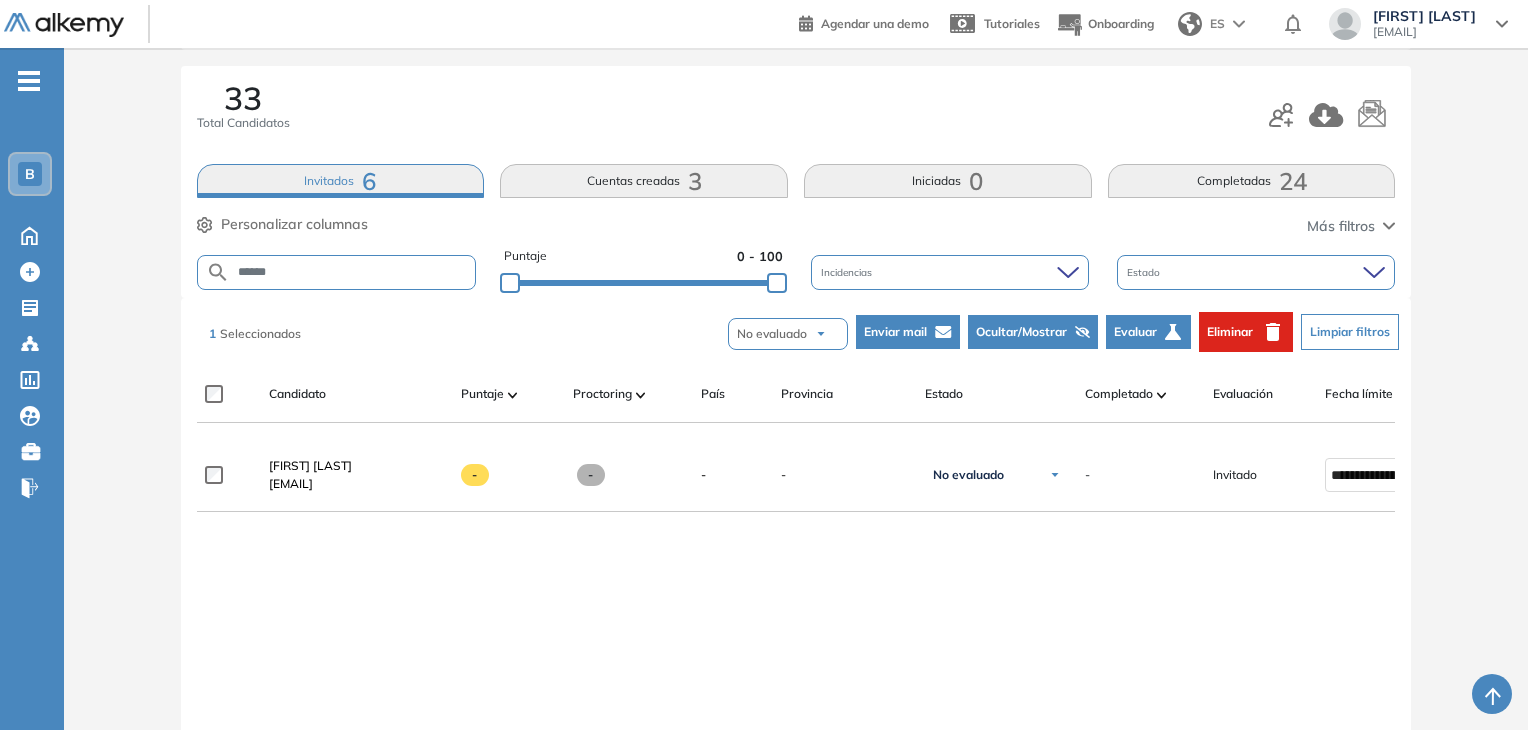 scroll, scrollTop: 272, scrollLeft: 0, axis: vertical 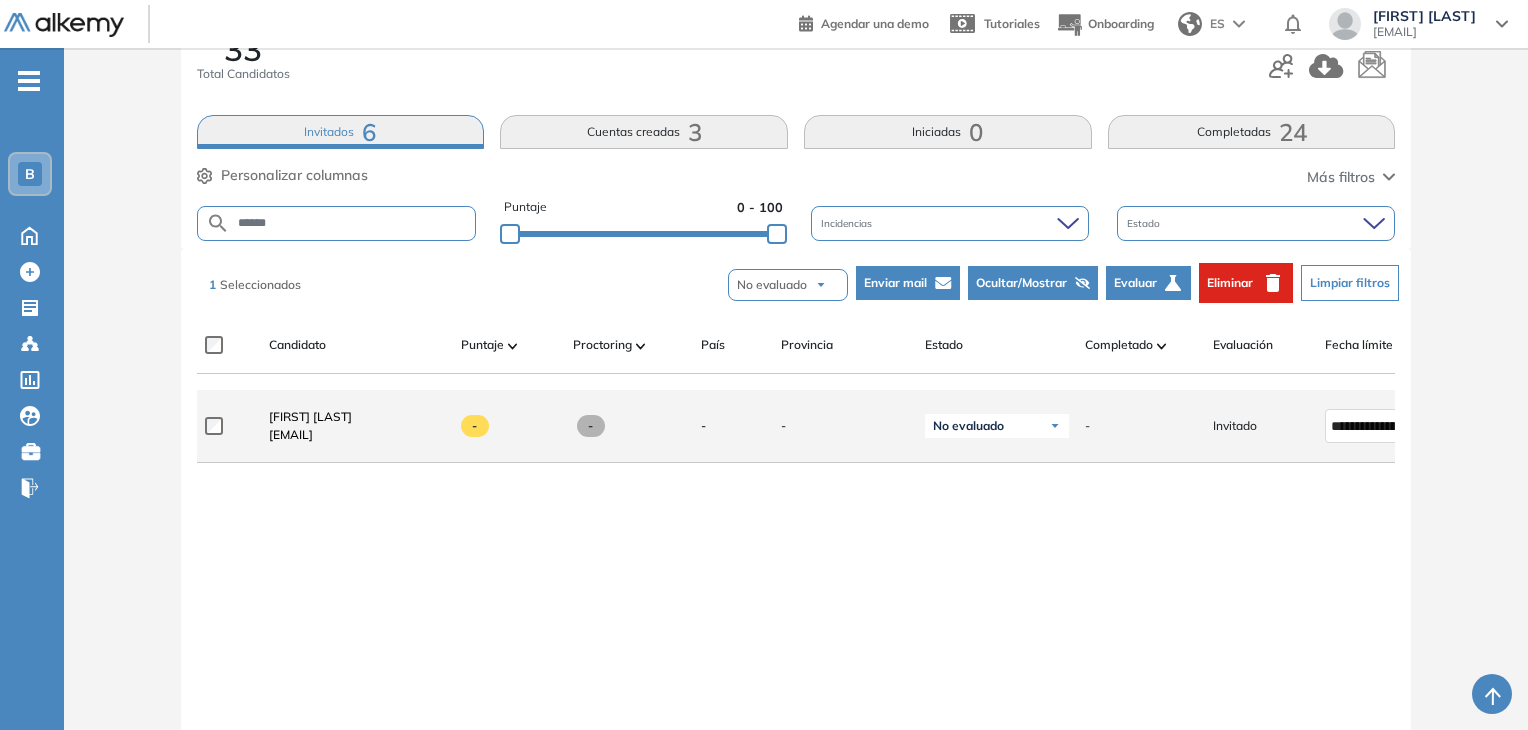 click on "[FIRST] [LAST] [EMAIL]" 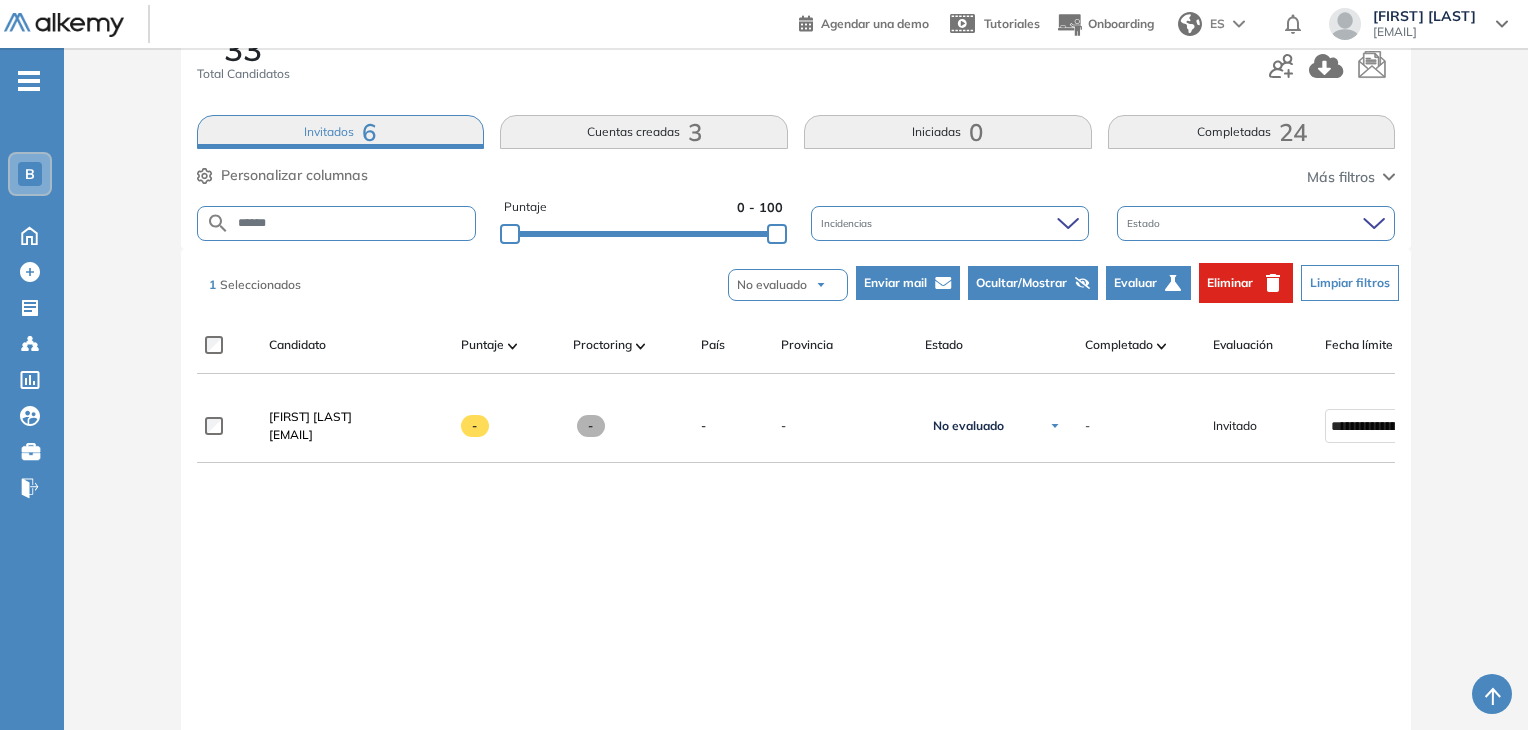 click on "No evaluado" at bounding box center (772, 285) 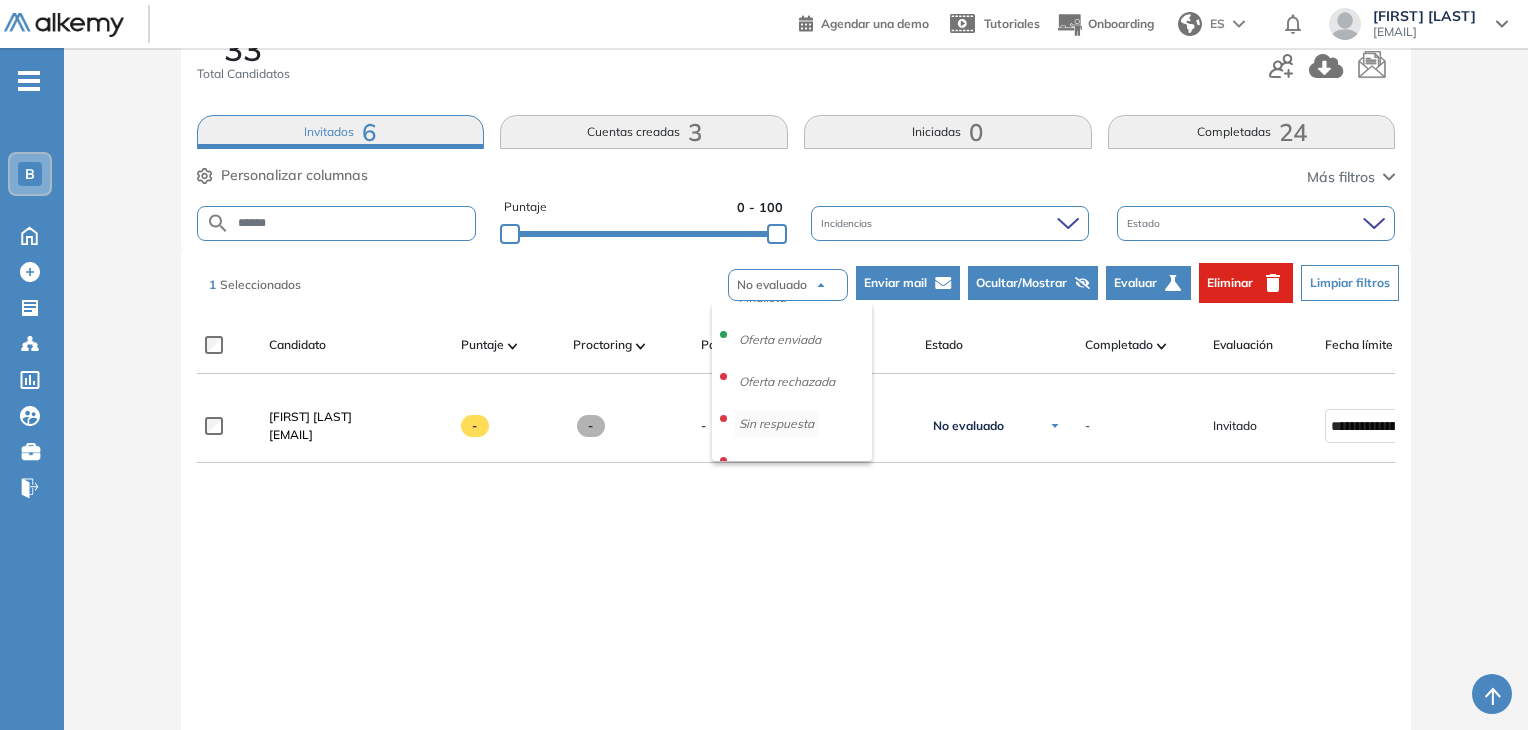 scroll, scrollTop: 276, scrollLeft: 0, axis: vertical 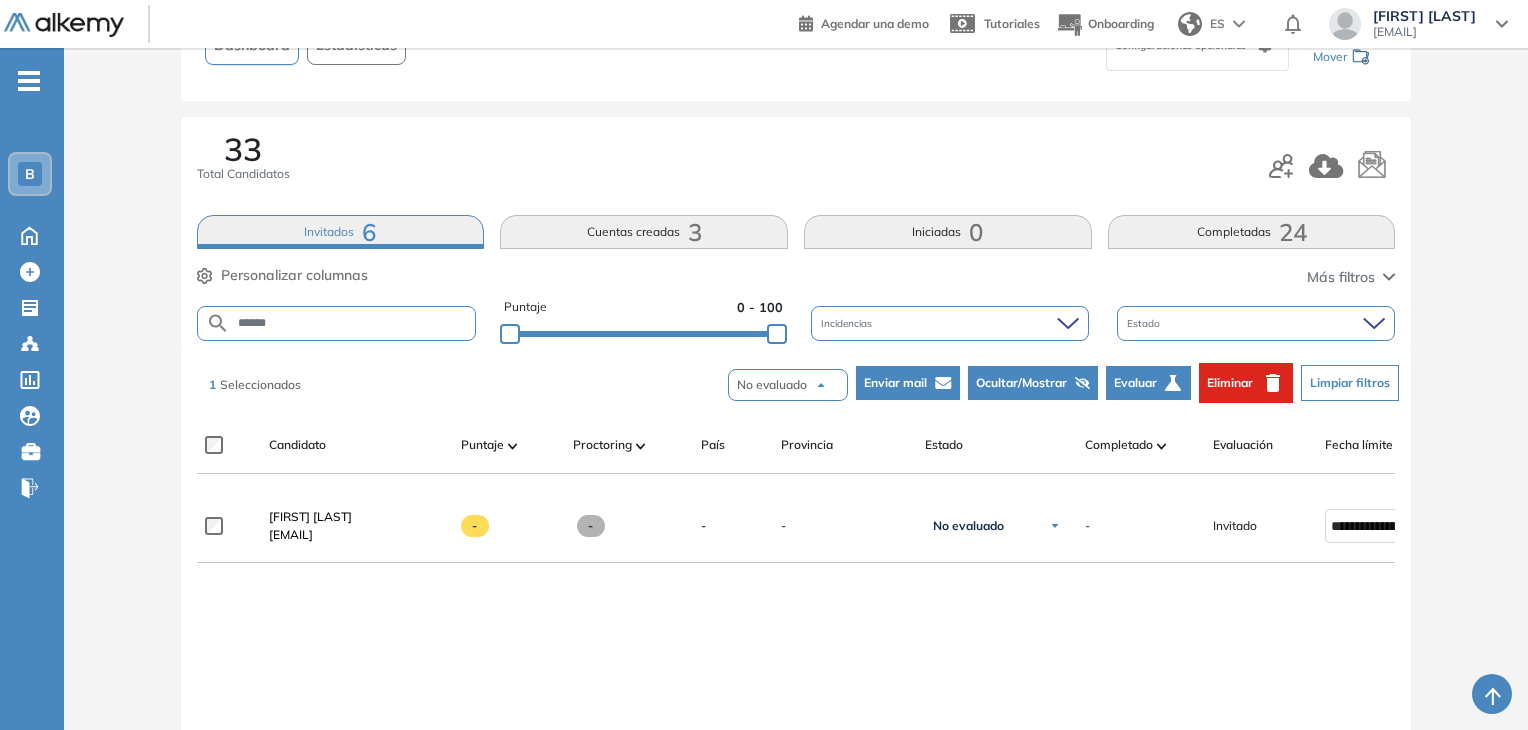 click on "[FIRST] [LAST] [EMAIL]" at bounding box center (796, 694) 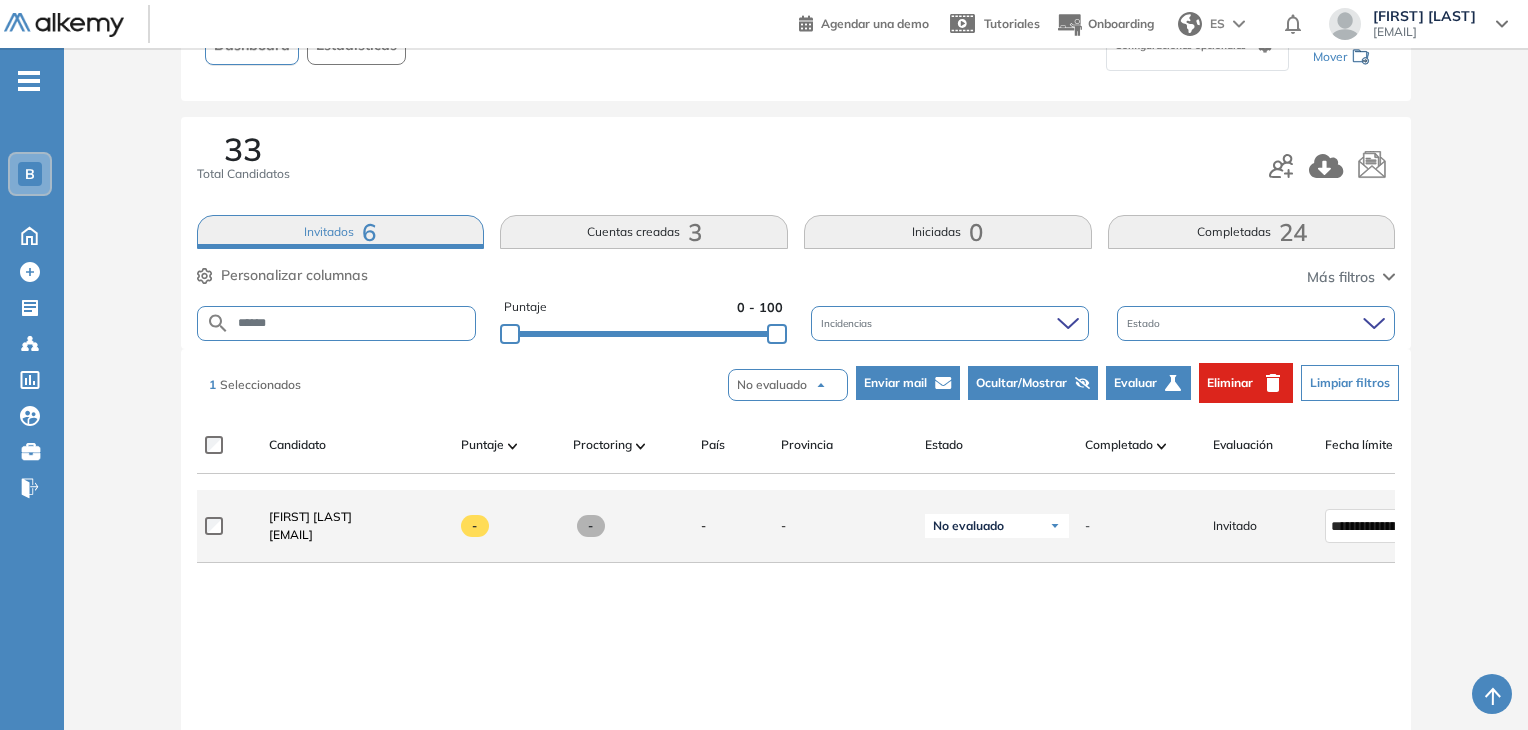 click on "[EMAIL]" at bounding box center [310, 535] 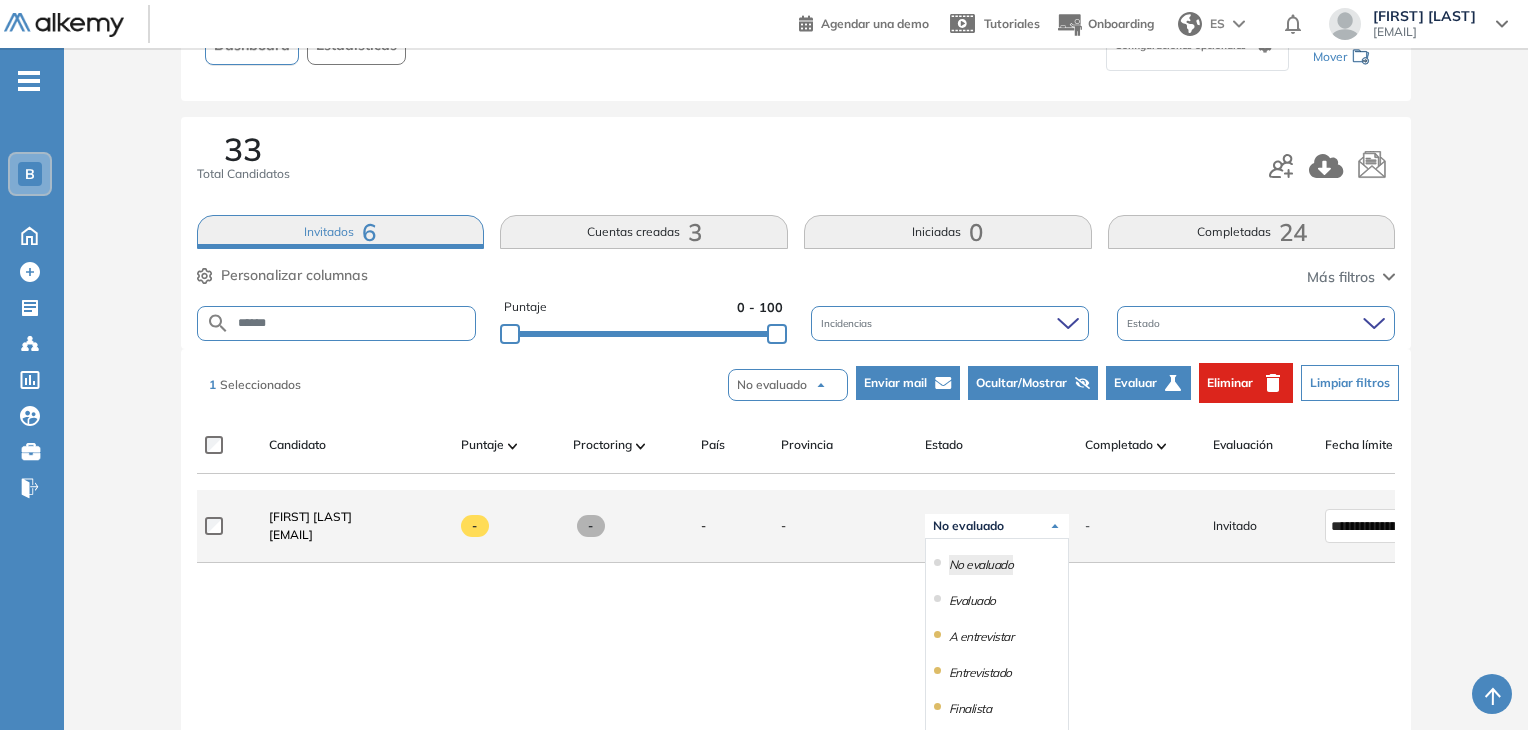 click on "-" 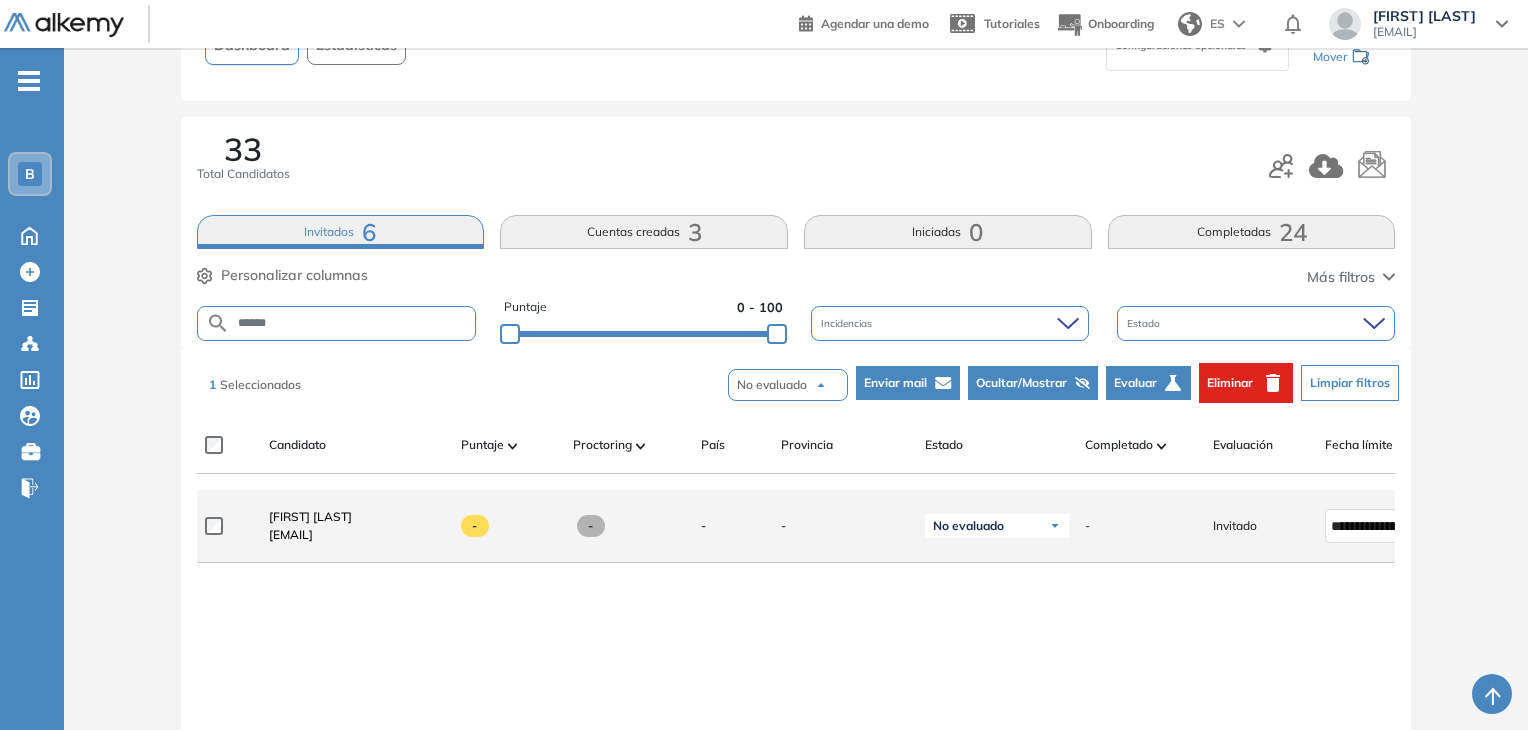 click on "No evaluado" at bounding box center (997, 526) 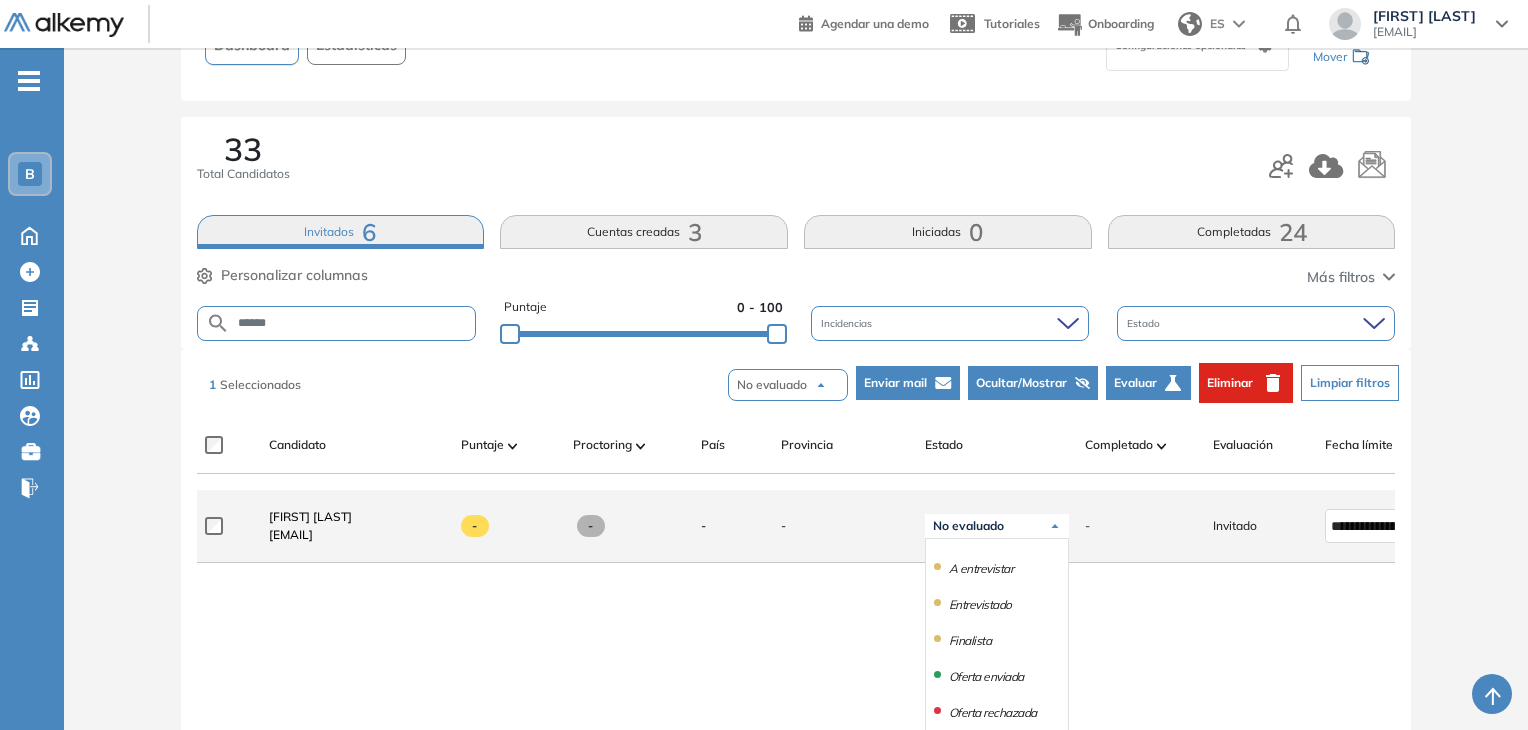 scroll, scrollTop: 100, scrollLeft: 0, axis: vertical 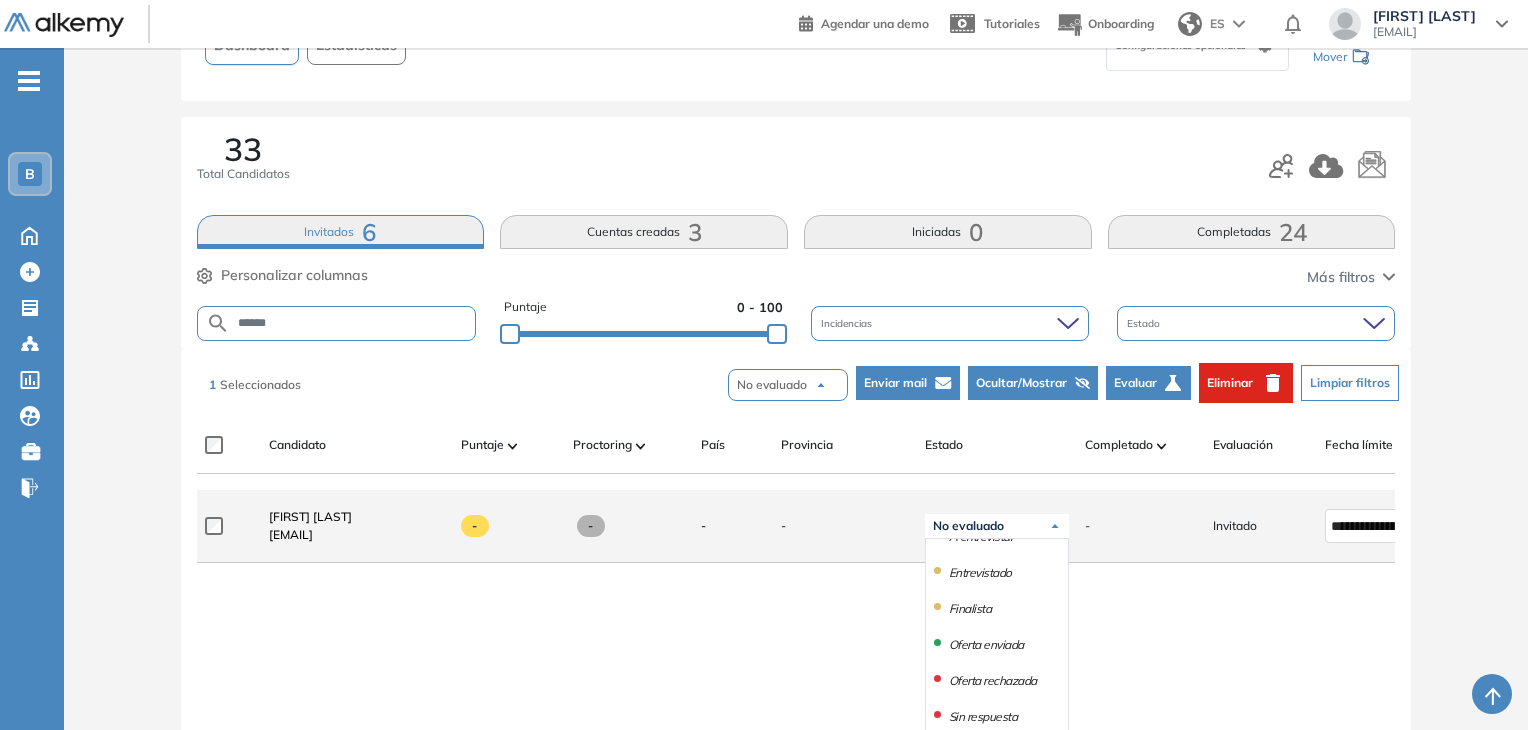 click on "Invitado" at bounding box center [1261, 526] 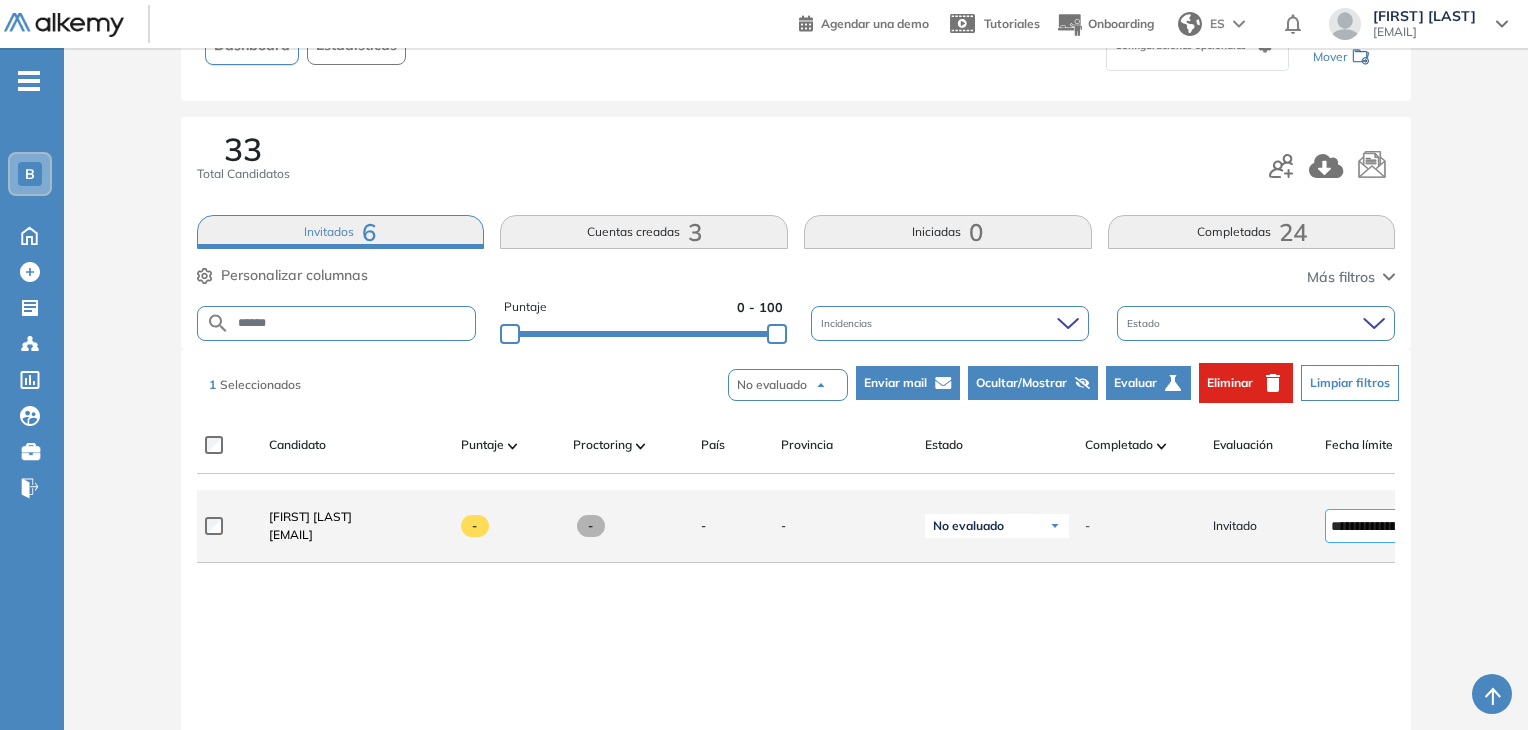 click on "**********" at bounding box center [1381, 526] 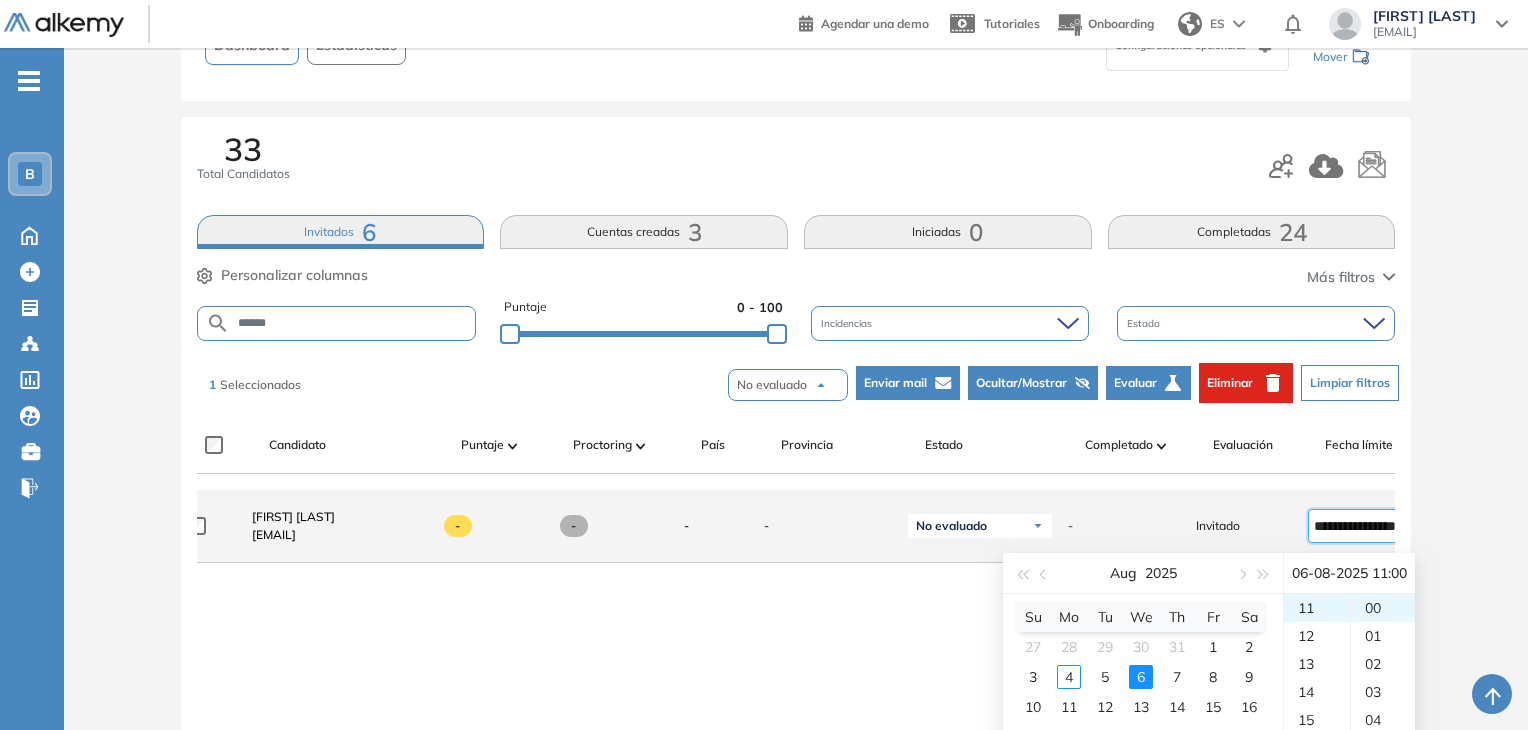 click on "Invitado" 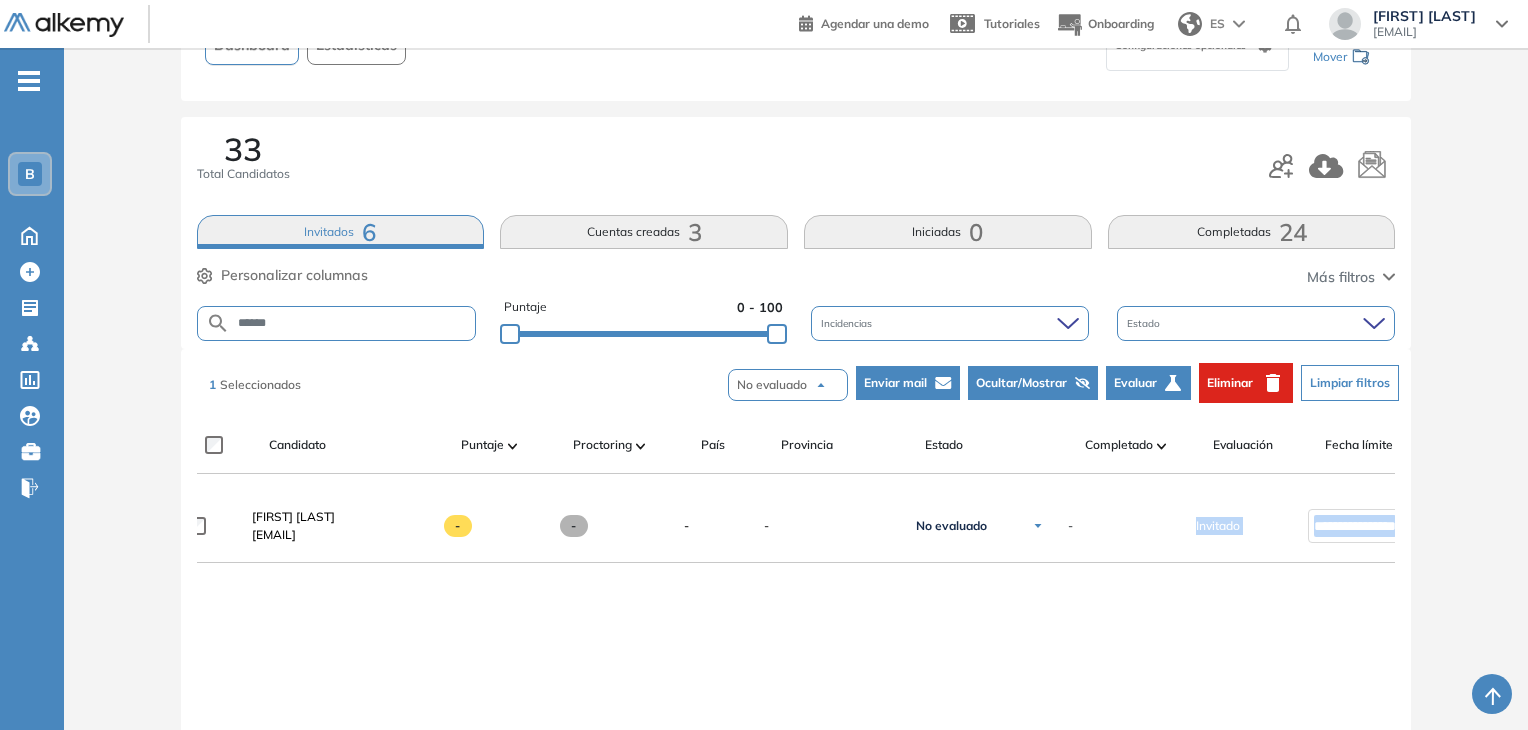 drag, startPoint x: 1168, startPoint y: 534, endPoint x: 1416, endPoint y: 536, distance: 248.00807 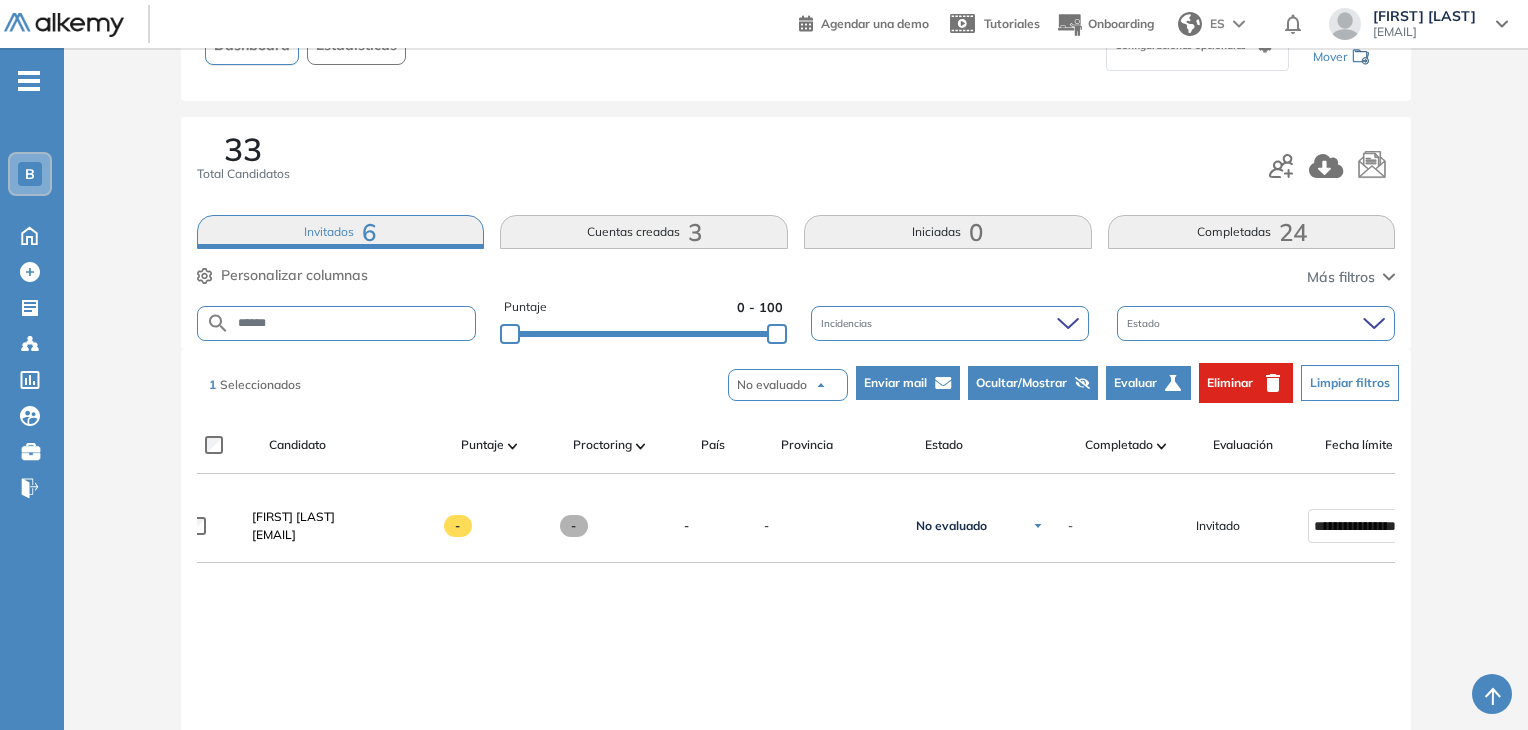 click on "[FIRST] [LAST] [EMAIL]" at bounding box center [796, 694] 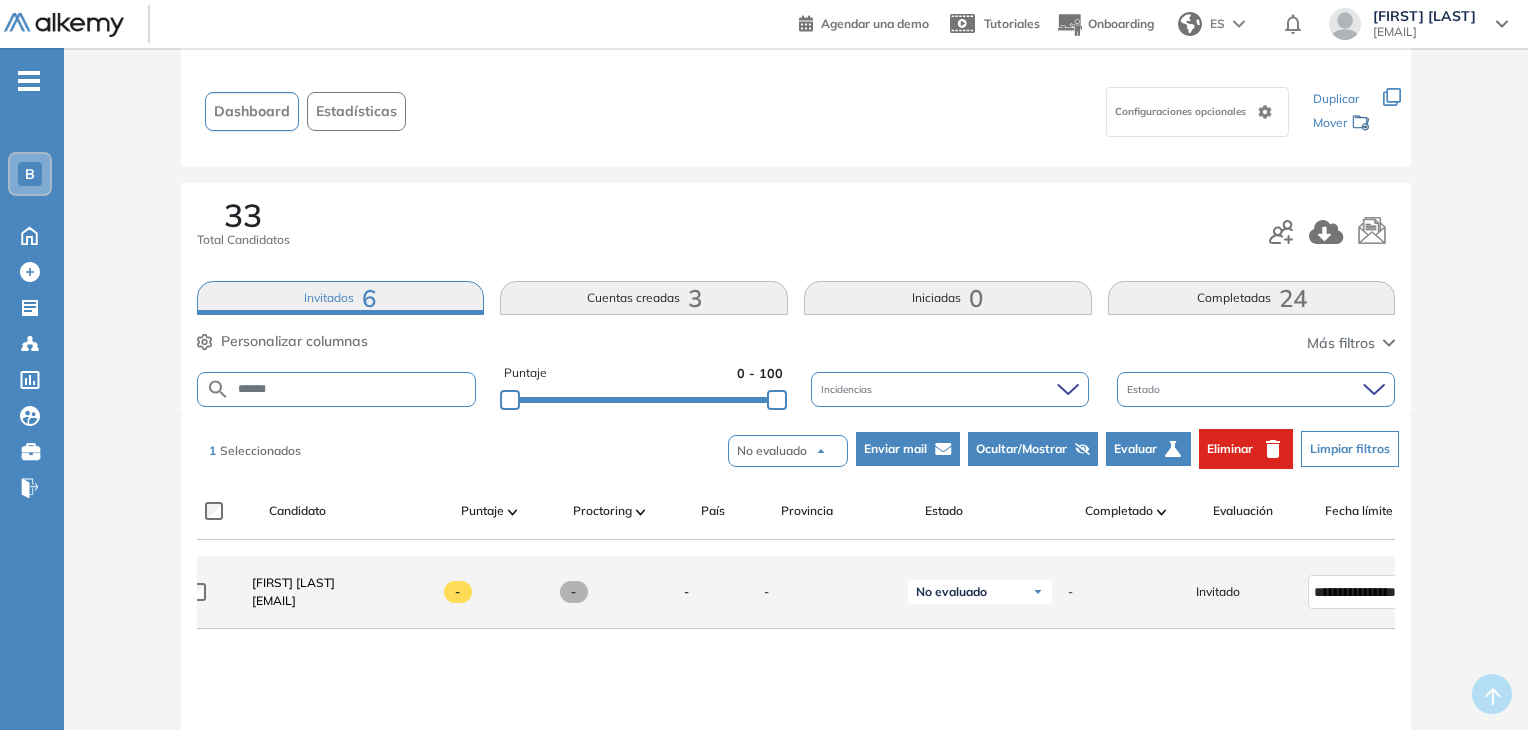 scroll, scrollTop: 200, scrollLeft: 0, axis: vertical 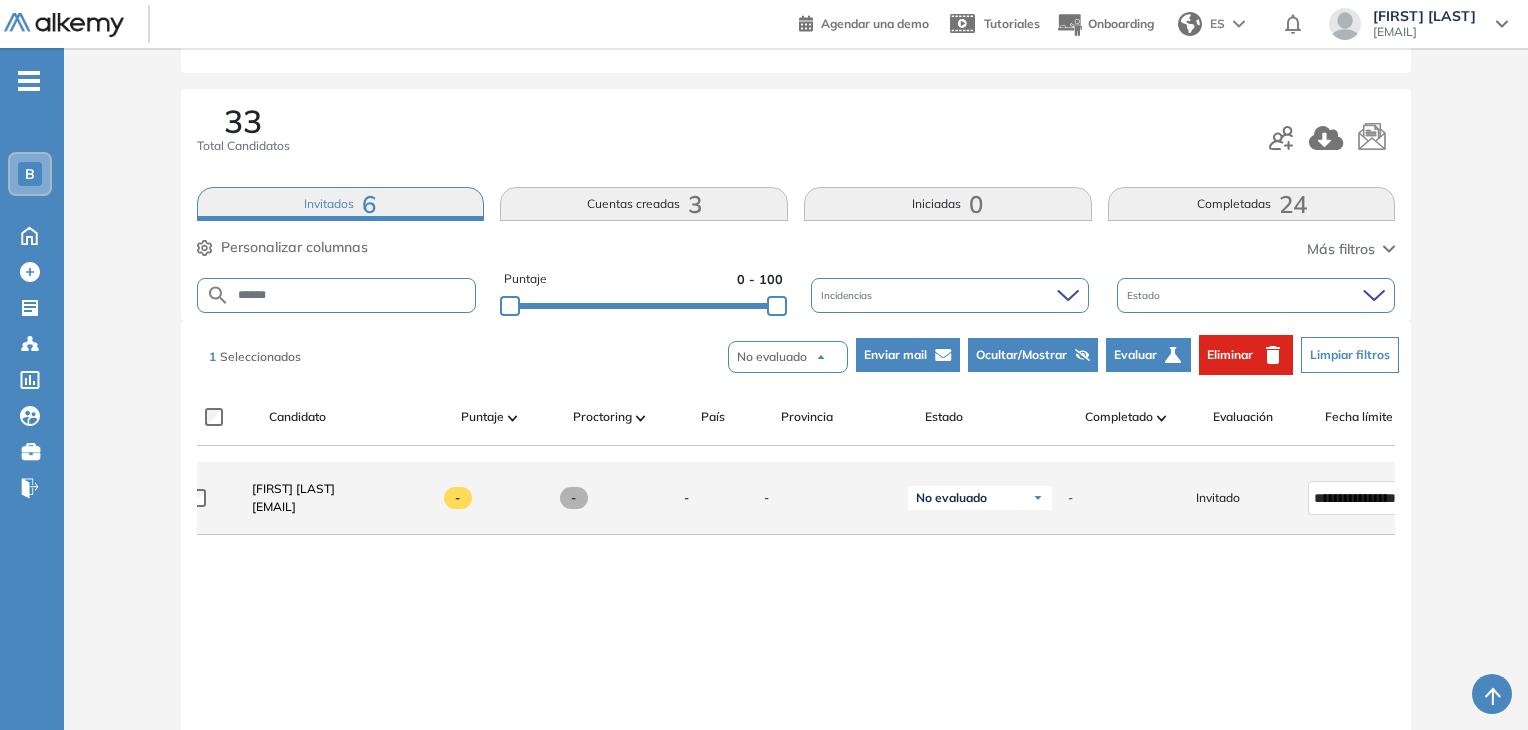 click on "[EMAIL]" at bounding box center [293, 507] 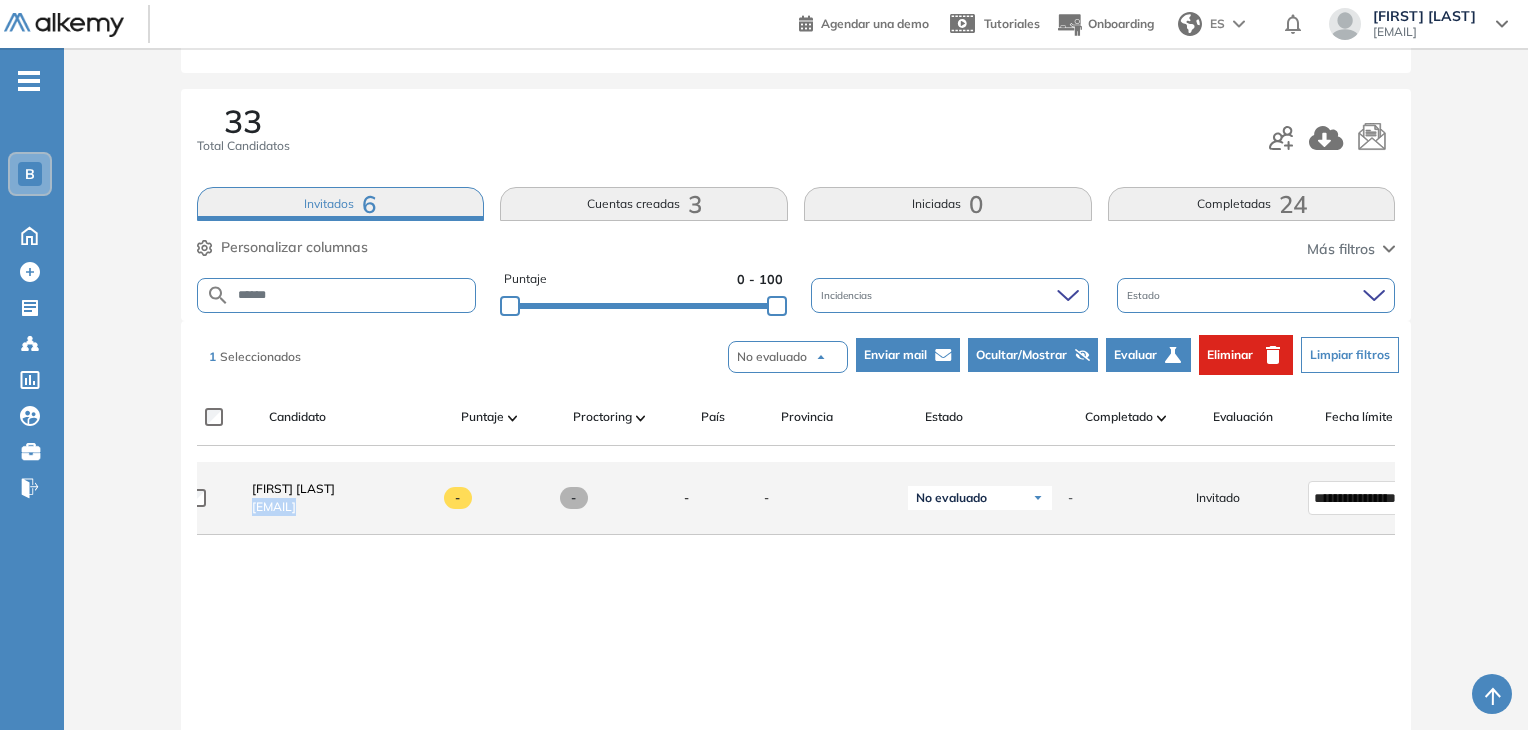 click on "[EMAIL]" at bounding box center (293, 507) 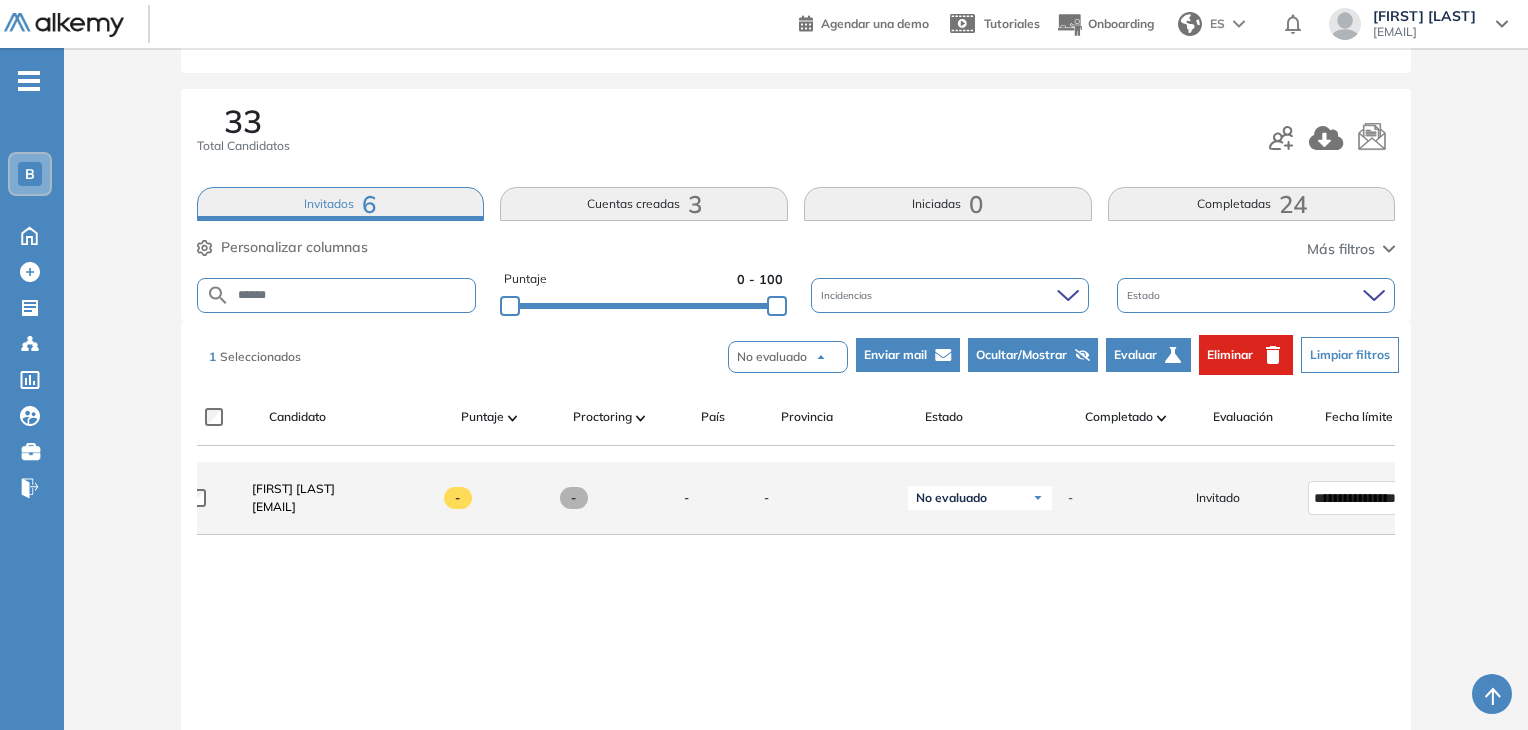 click on "[EMAIL]" at bounding box center [293, 507] 